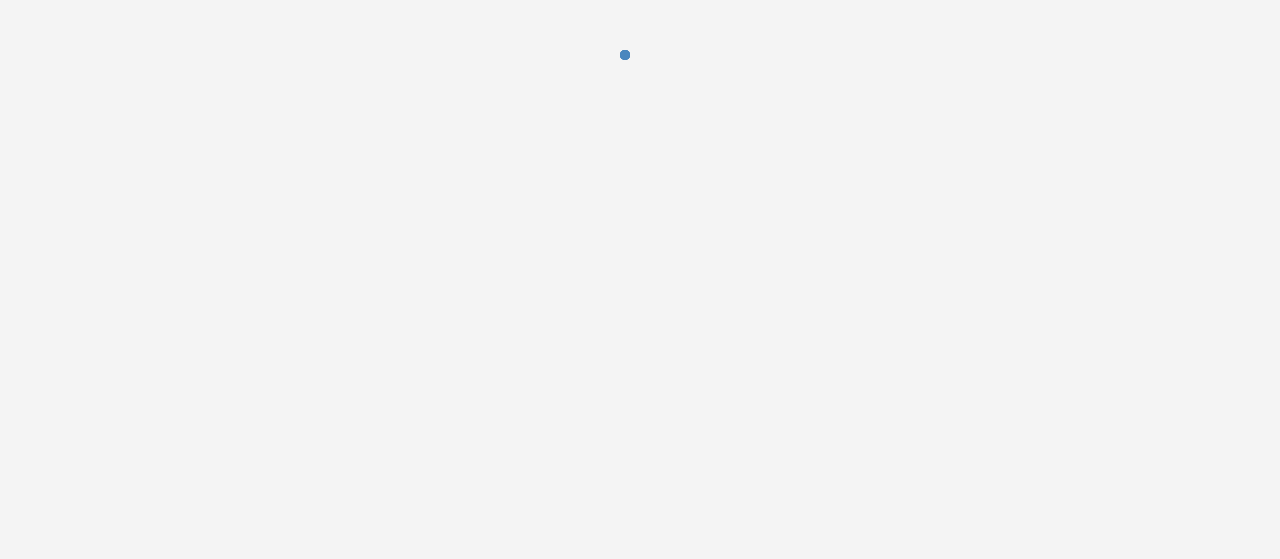 scroll, scrollTop: 0, scrollLeft: 0, axis: both 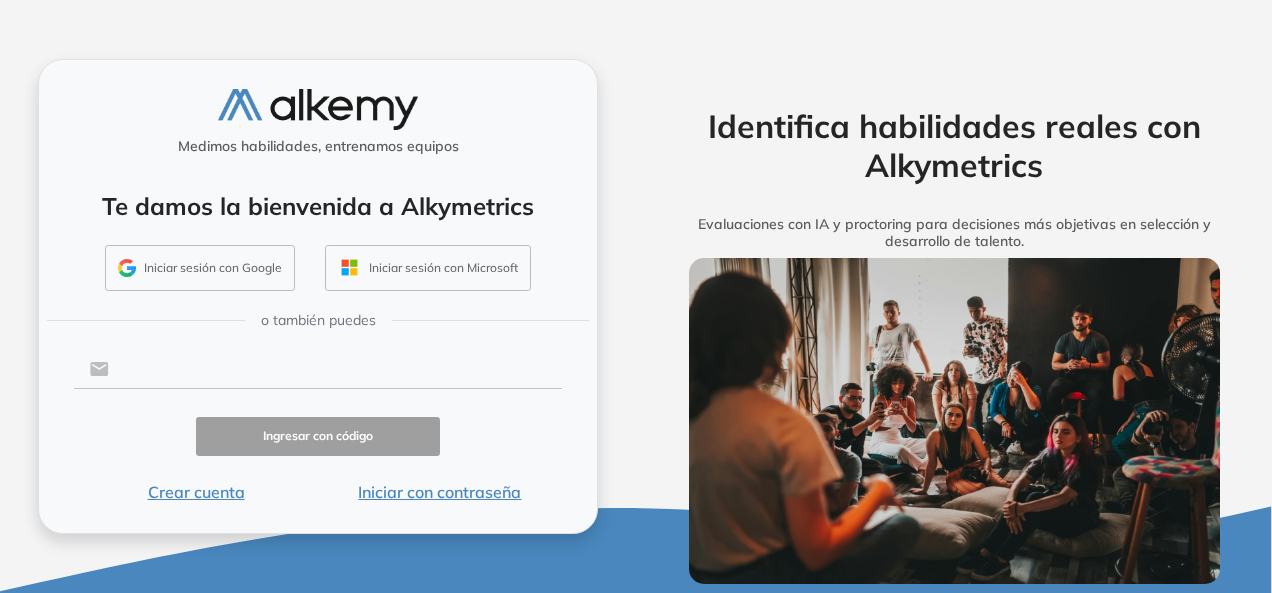 click at bounding box center (335, 369) 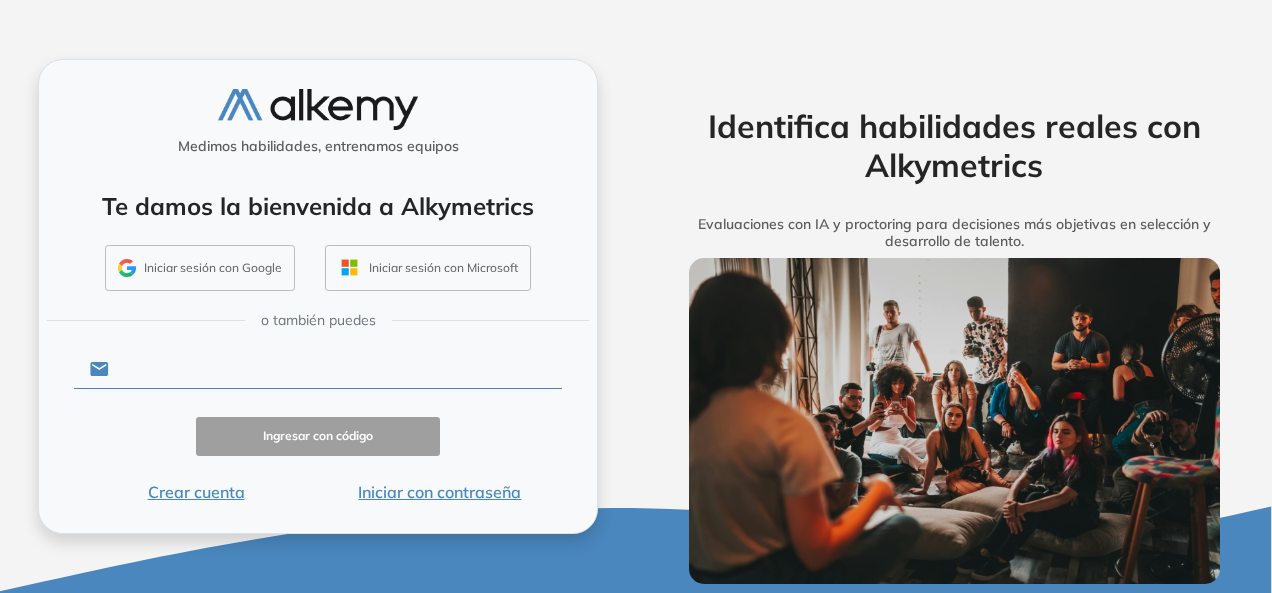 type on "**********" 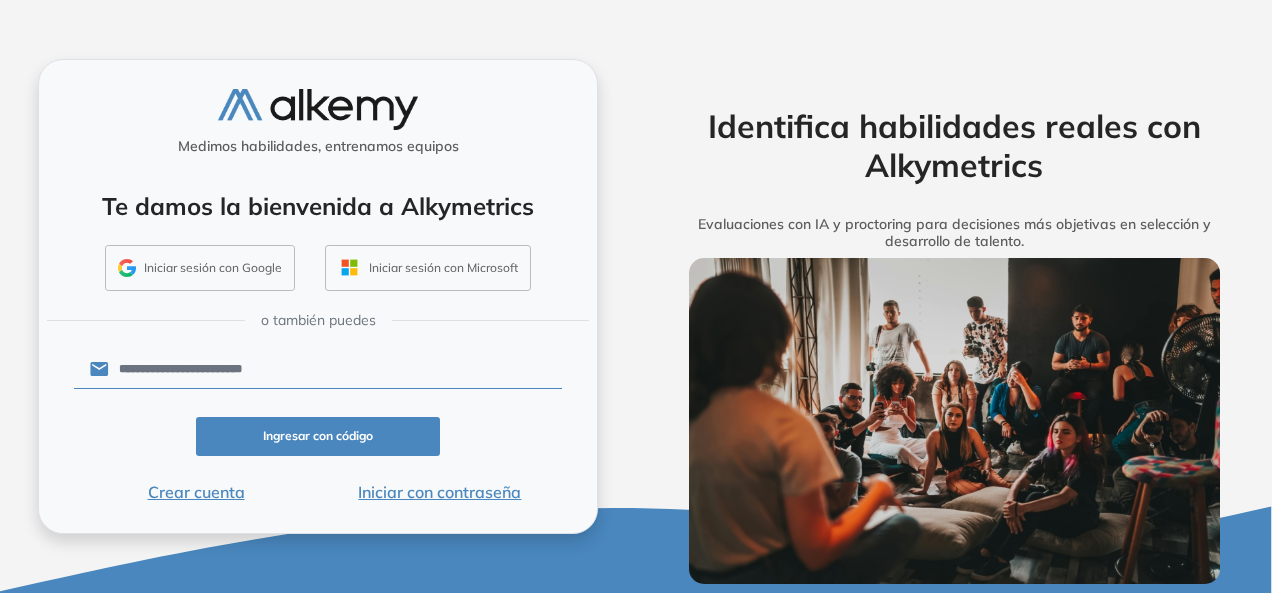 click on "Ingresar con código" at bounding box center (318, 436) 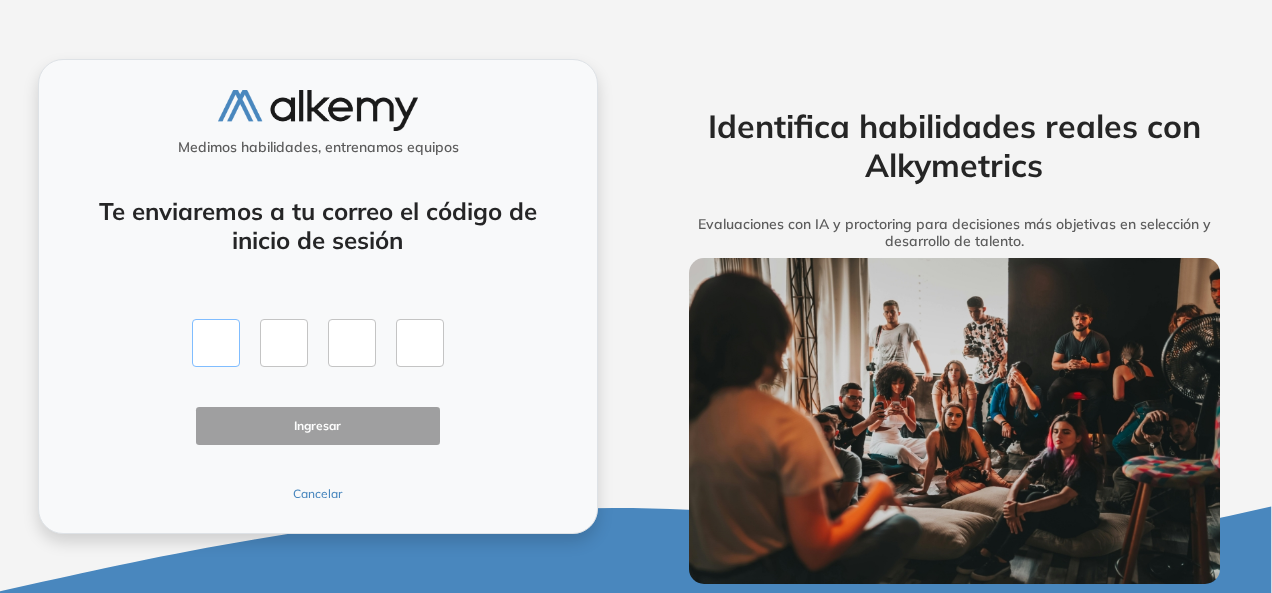 click at bounding box center (216, 343) 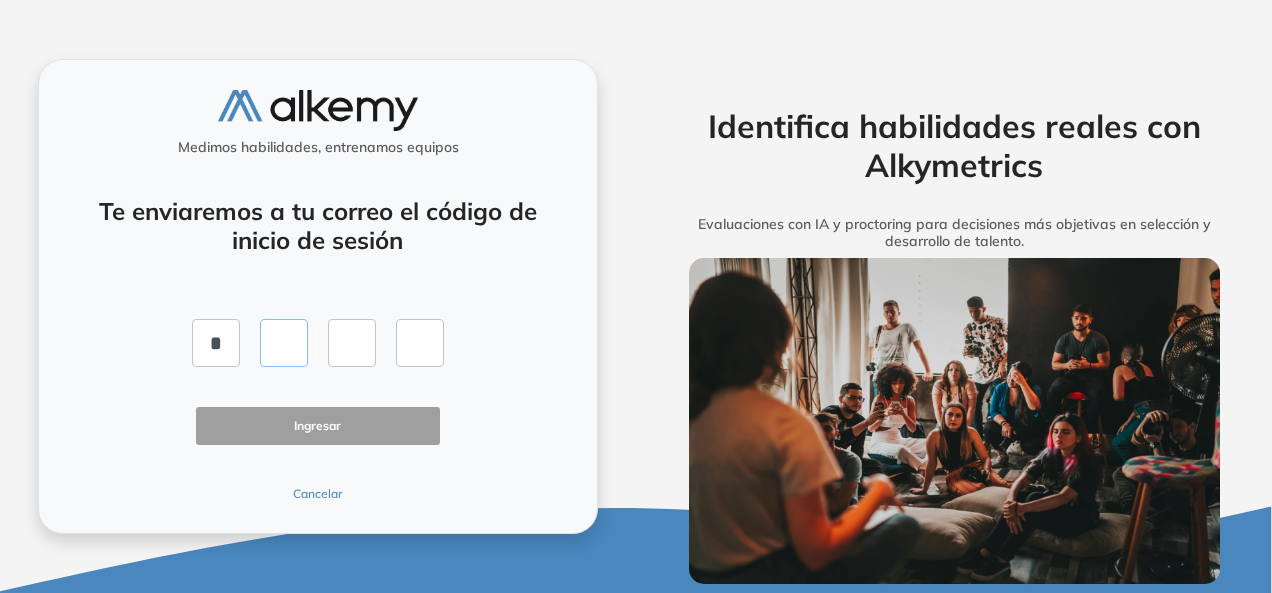 type on "*" 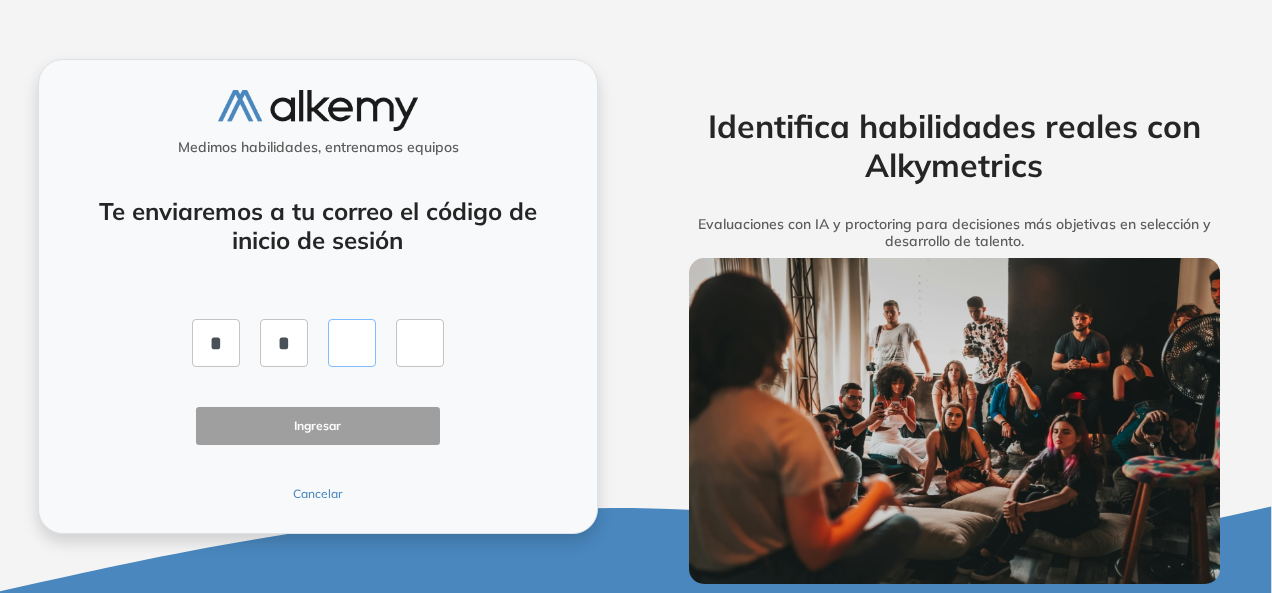 type on "*" 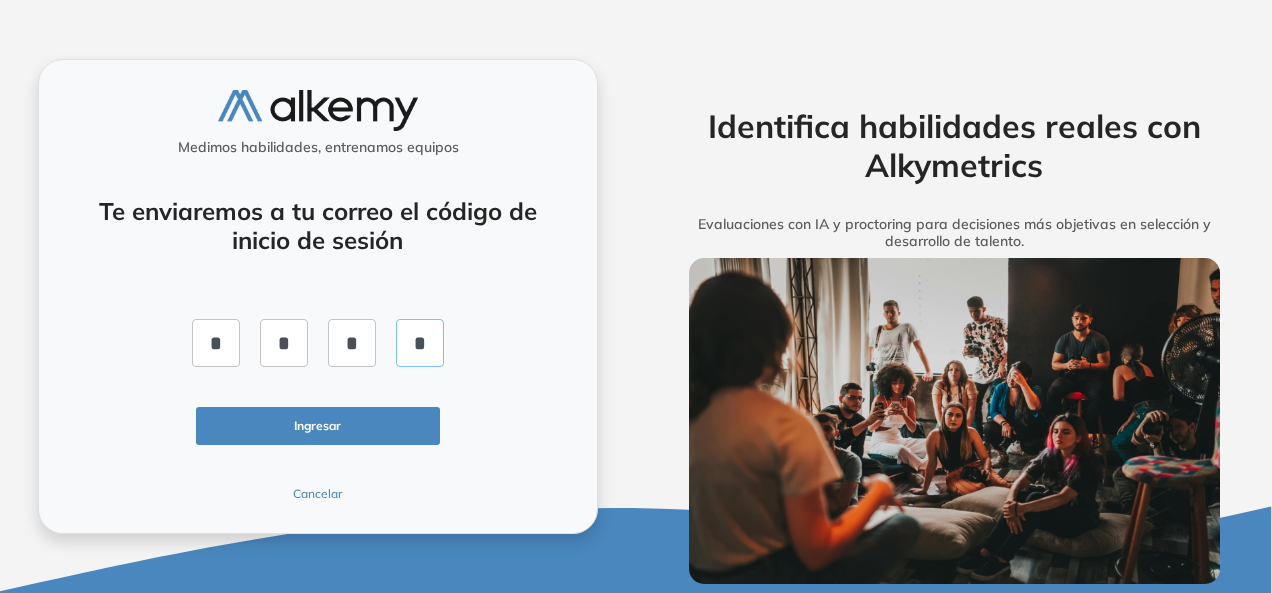 type on "*" 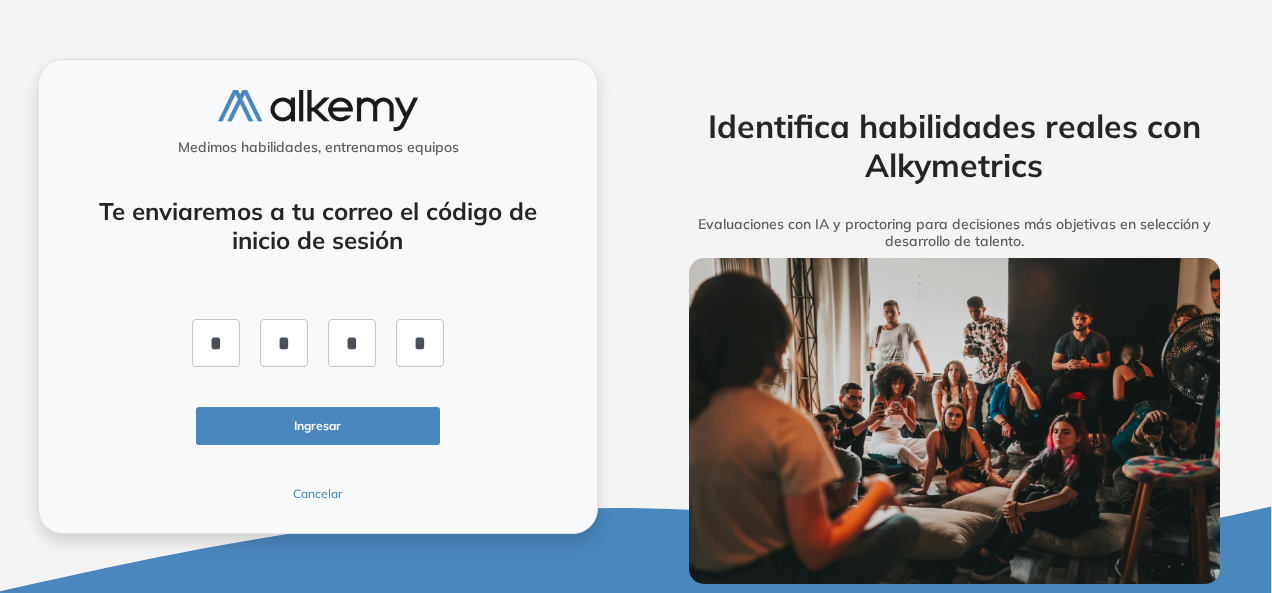 click on "Ingresar" at bounding box center (318, 426) 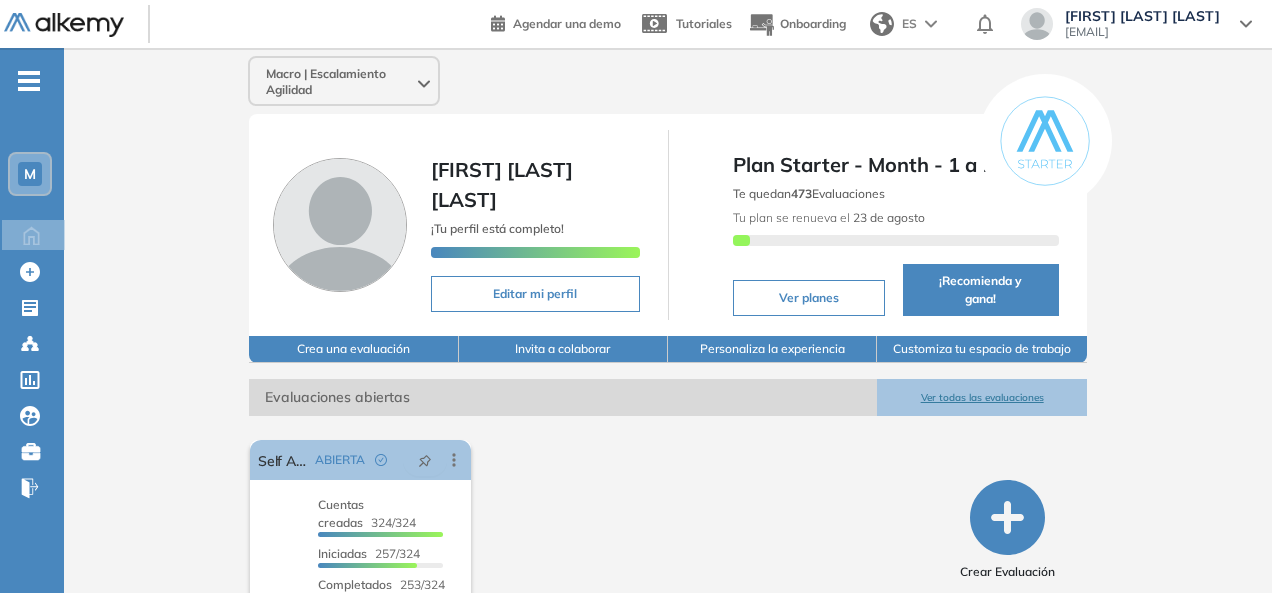 scroll, scrollTop: 96, scrollLeft: 0, axis: vertical 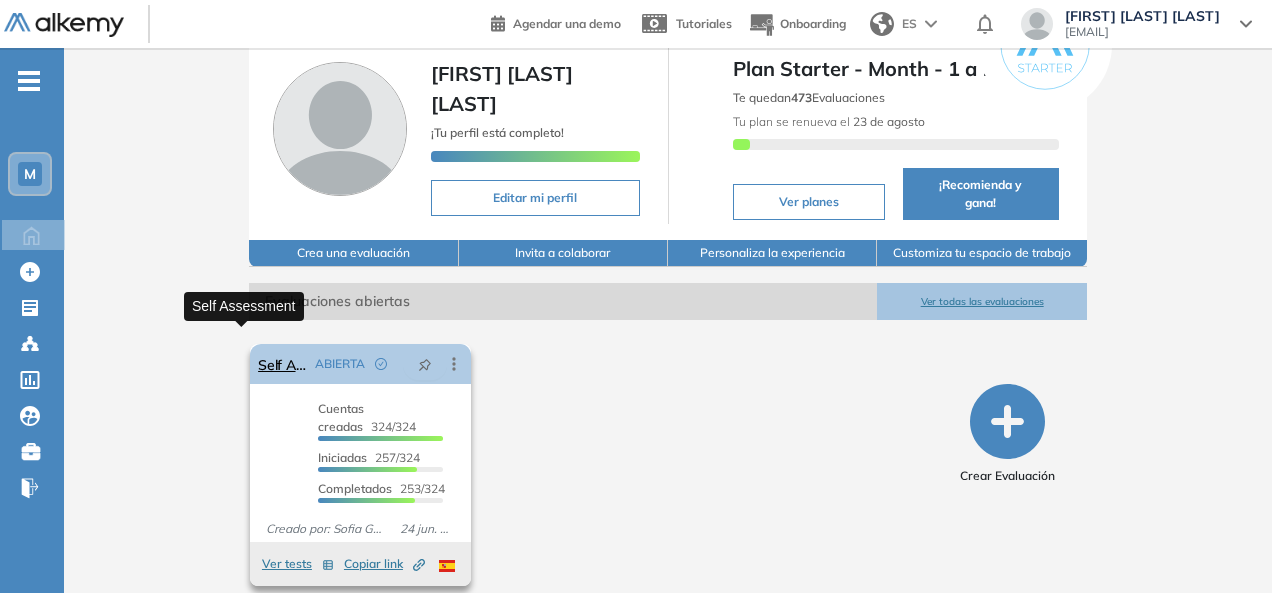 click on "Self Assessment" at bounding box center [282, 364] 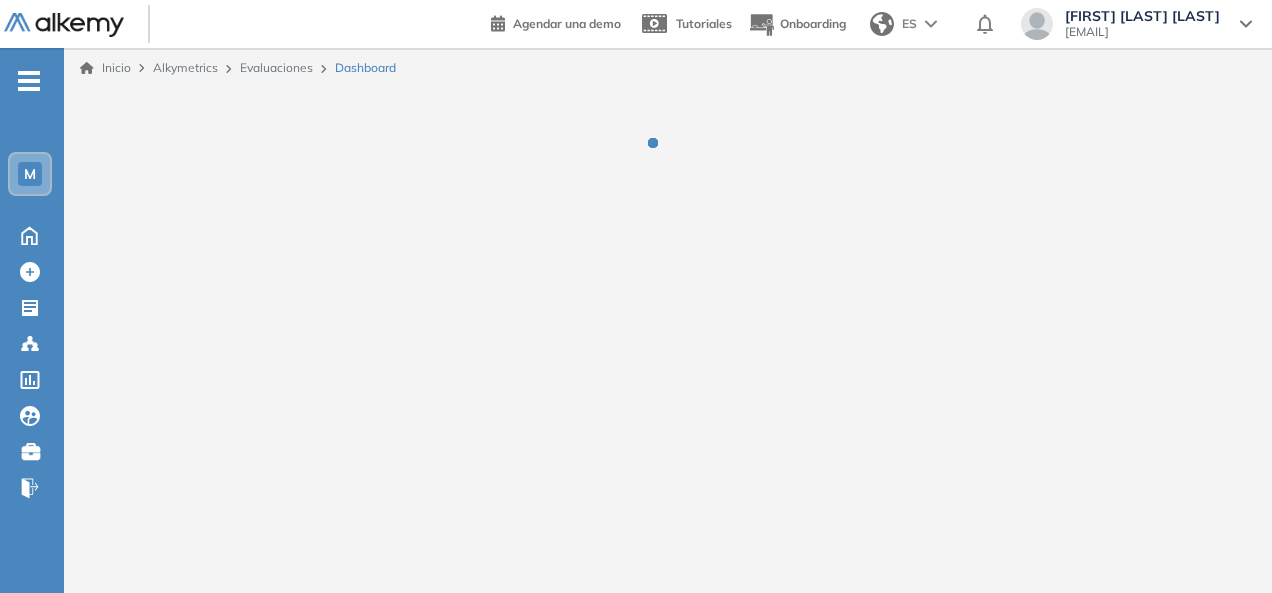 scroll, scrollTop: 0, scrollLeft: 0, axis: both 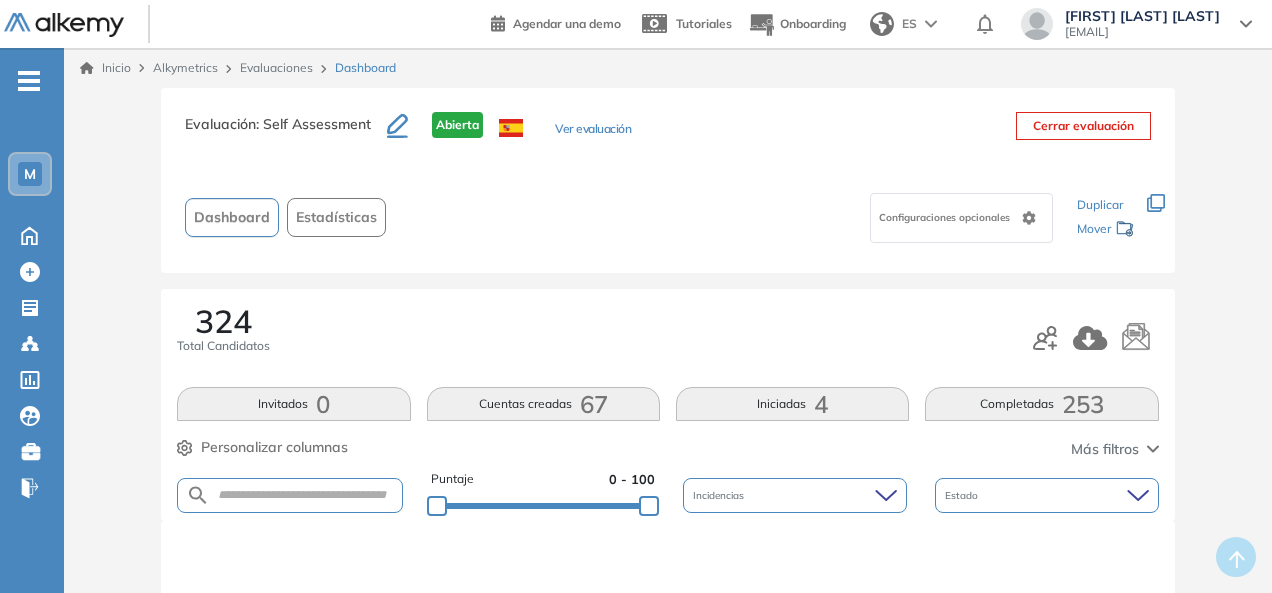 click on "Completadas 253" at bounding box center (1041, 404) 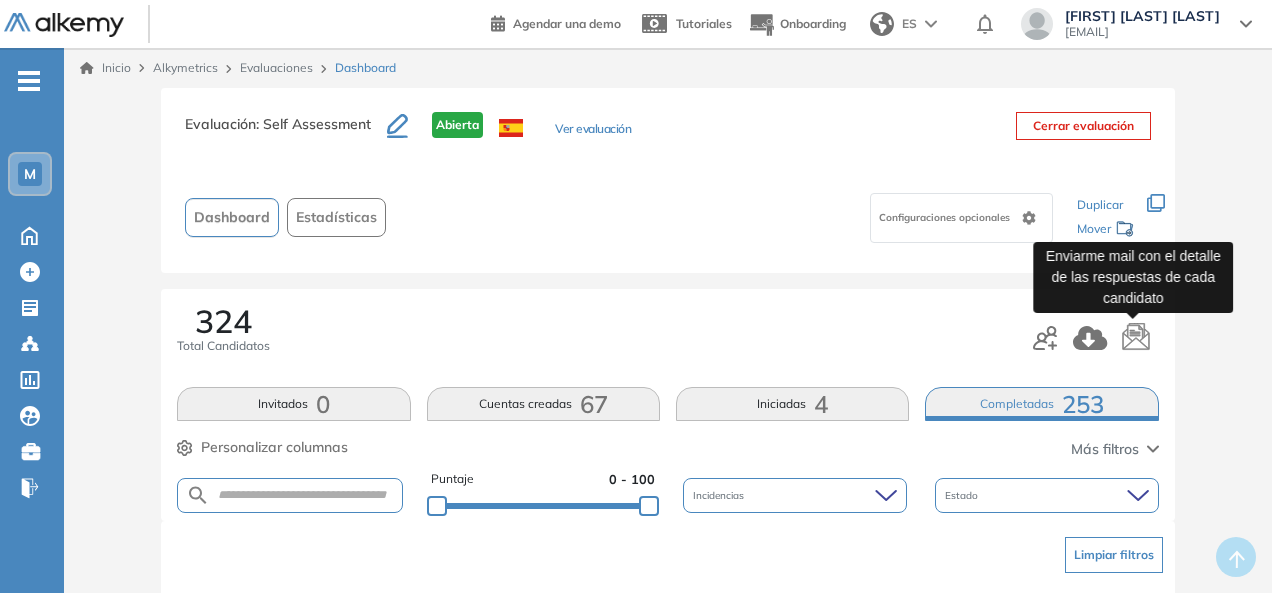 click 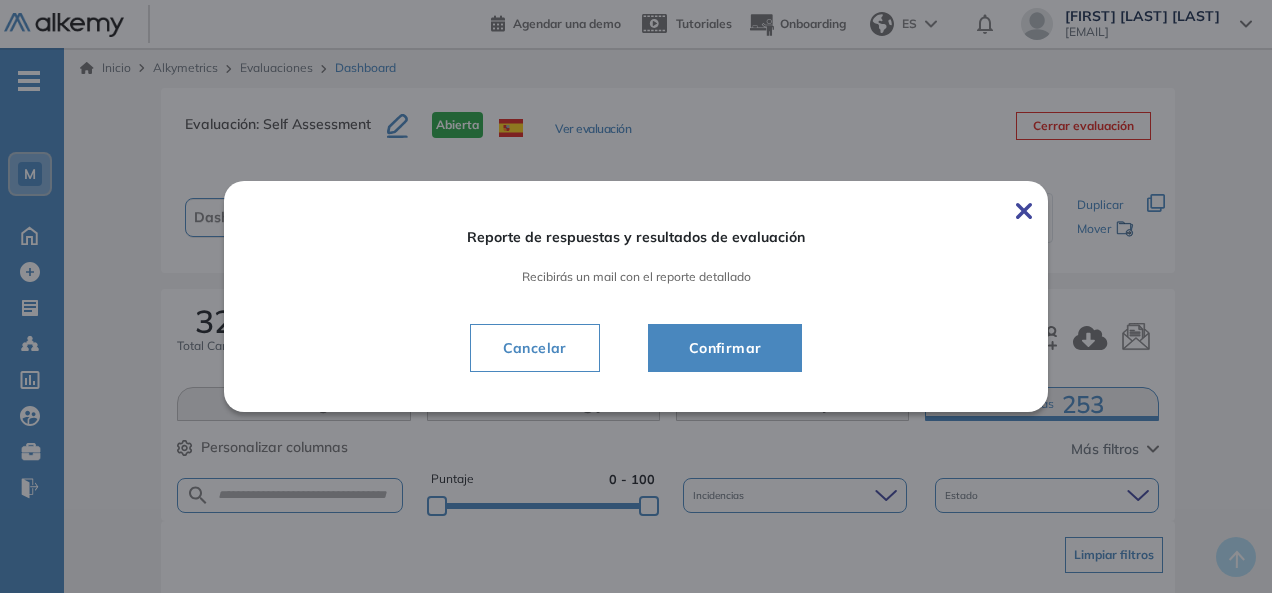 click on "Confirmar" at bounding box center [725, 348] 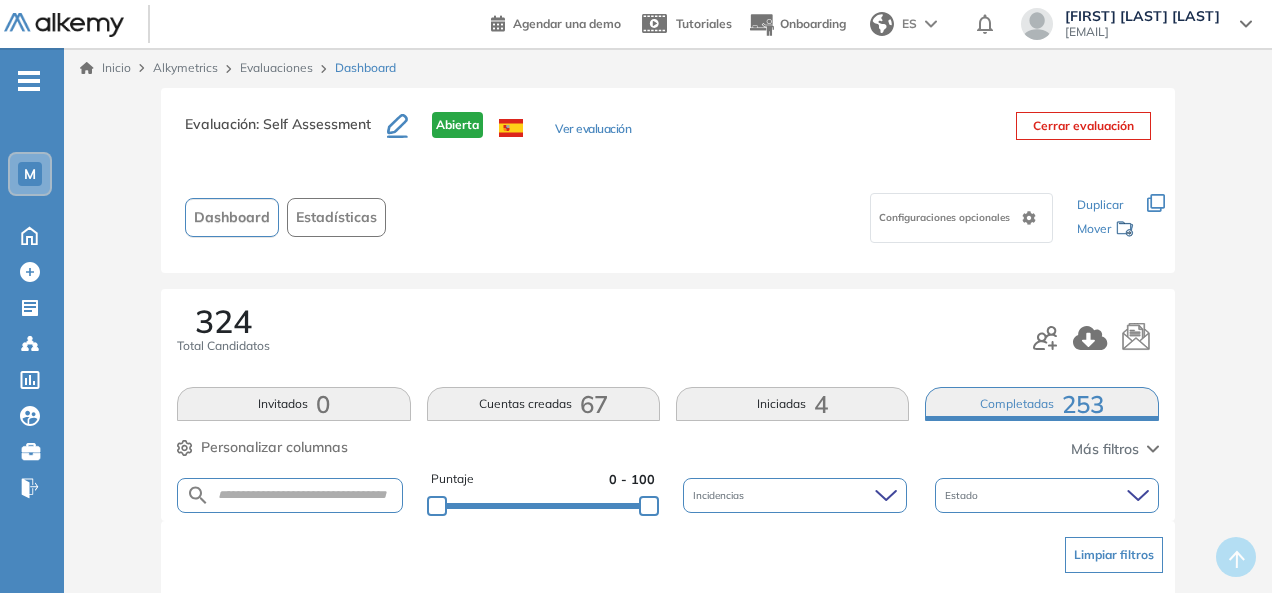 click on "324" at bounding box center [223, 321] 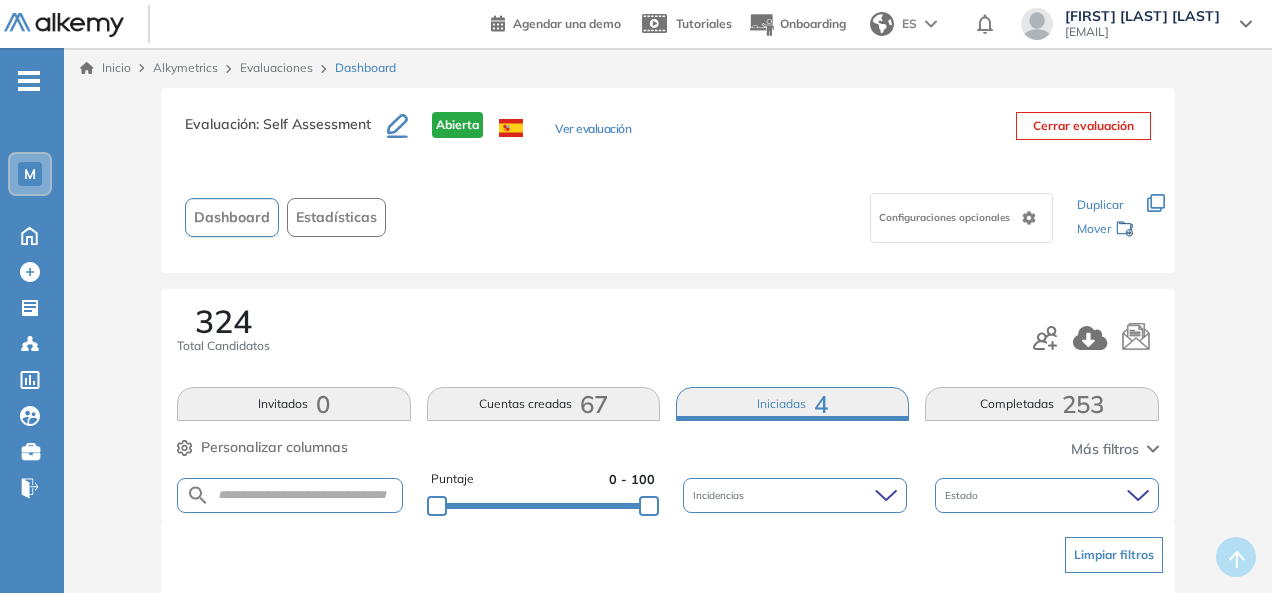 click on "Invitados 0" at bounding box center [293, 404] 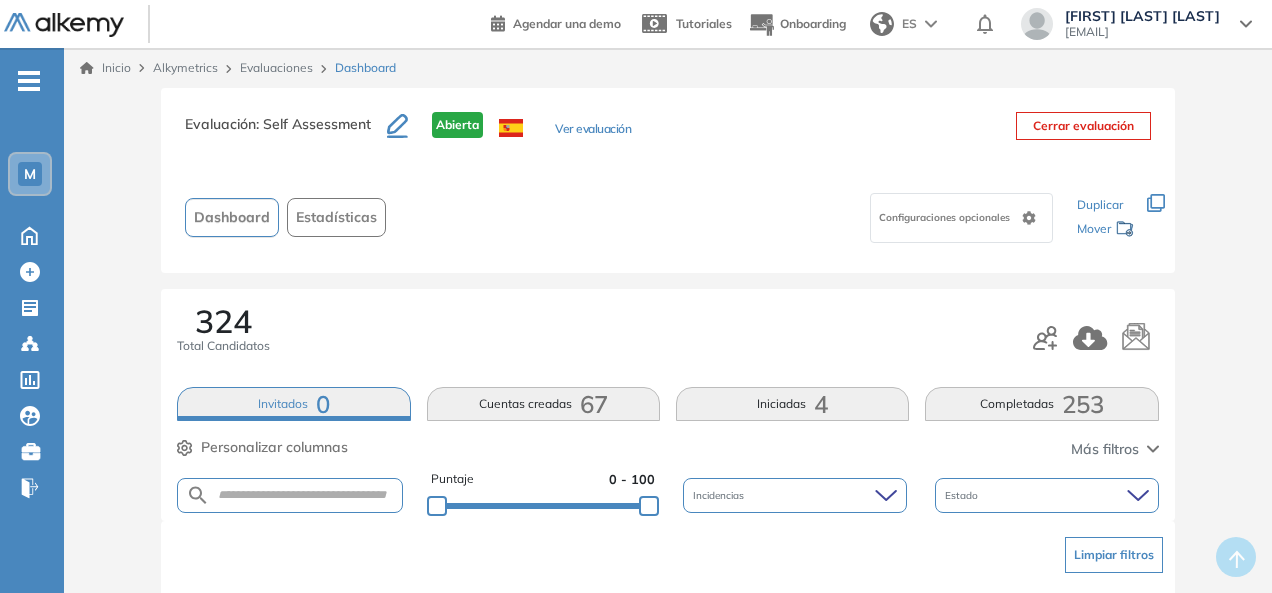 click on "Completadas 253" at bounding box center (1041, 404) 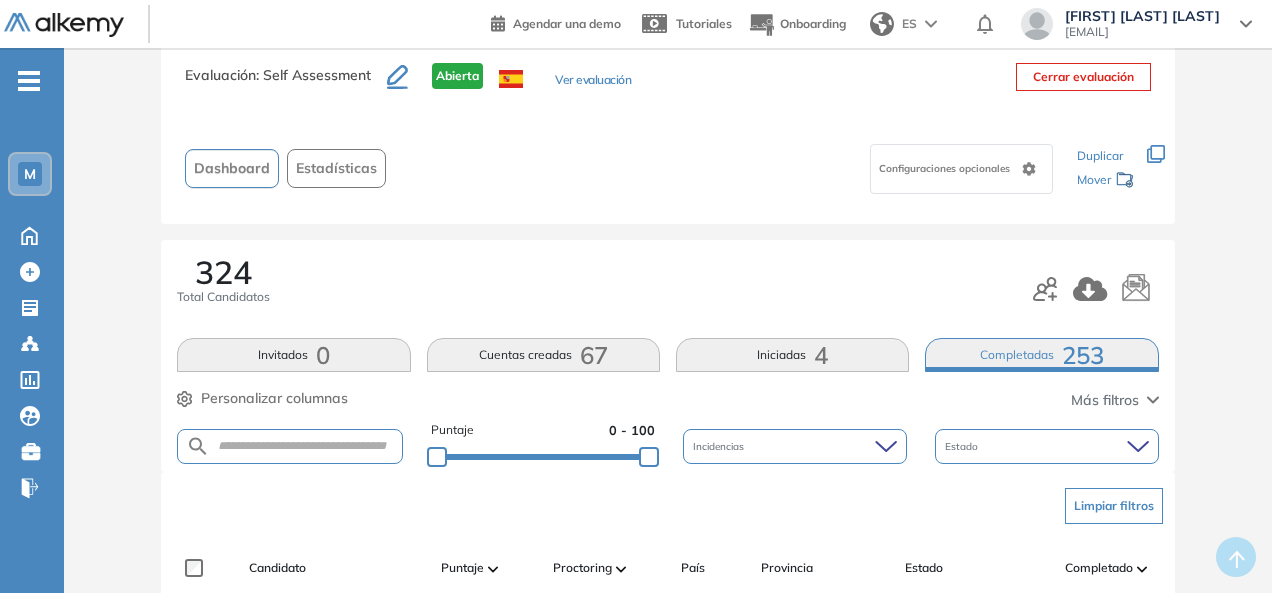 scroll, scrollTop: 0, scrollLeft: 0, axis: both 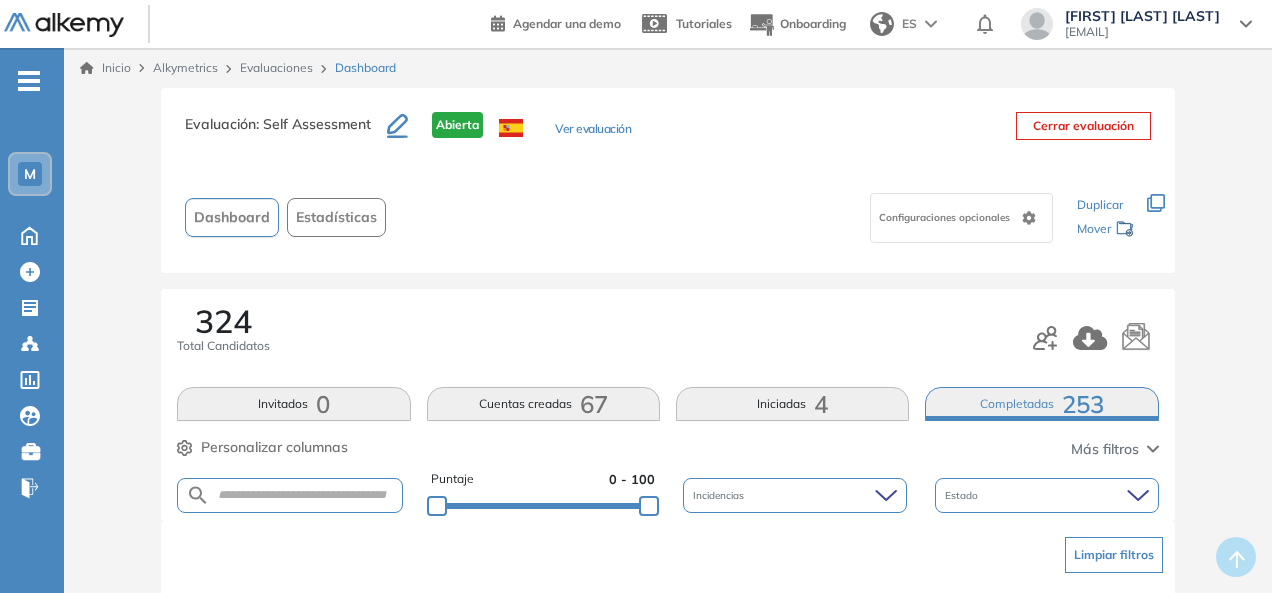 click on "324" at bounding box center (223, 321) 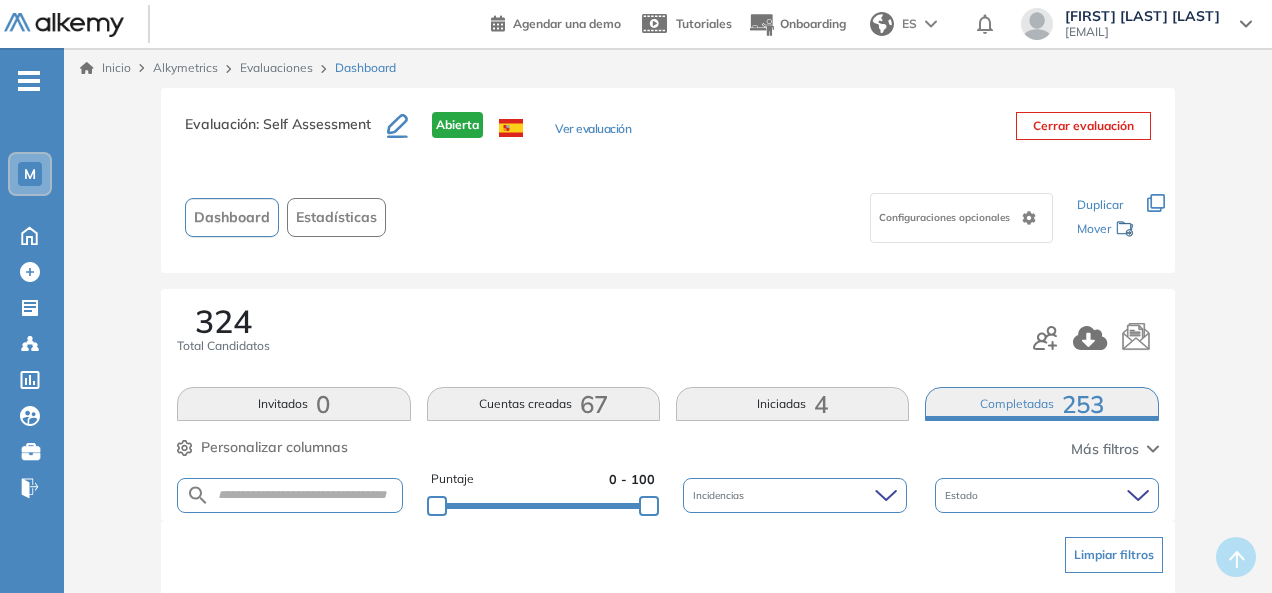 click on "[NUMBER]/[NUMBER] Total Candidatos Invitados [NUMBER] Cuentas creadas [NUMBER] Iniciadas [NUMBER] Completadas [NUMBER]   Personalizar columnas Personalizar columnas Candidato Fijar columna Puntaje Fijar columna Proctoring Fijar columna País Fijar columna Provincia Fijar columna Estado Fijar columna Completado Fijar columna Evaluación Fijar columna Fecha límite Fijar columna Información personal Datos Metodologías Google Otras herramientas Inglés Intereses Cancelar Aplicar Más filtros Puntaje [NUMBER] - [NUMBER] Incidencias Estado" at bounding box center (667, 405) 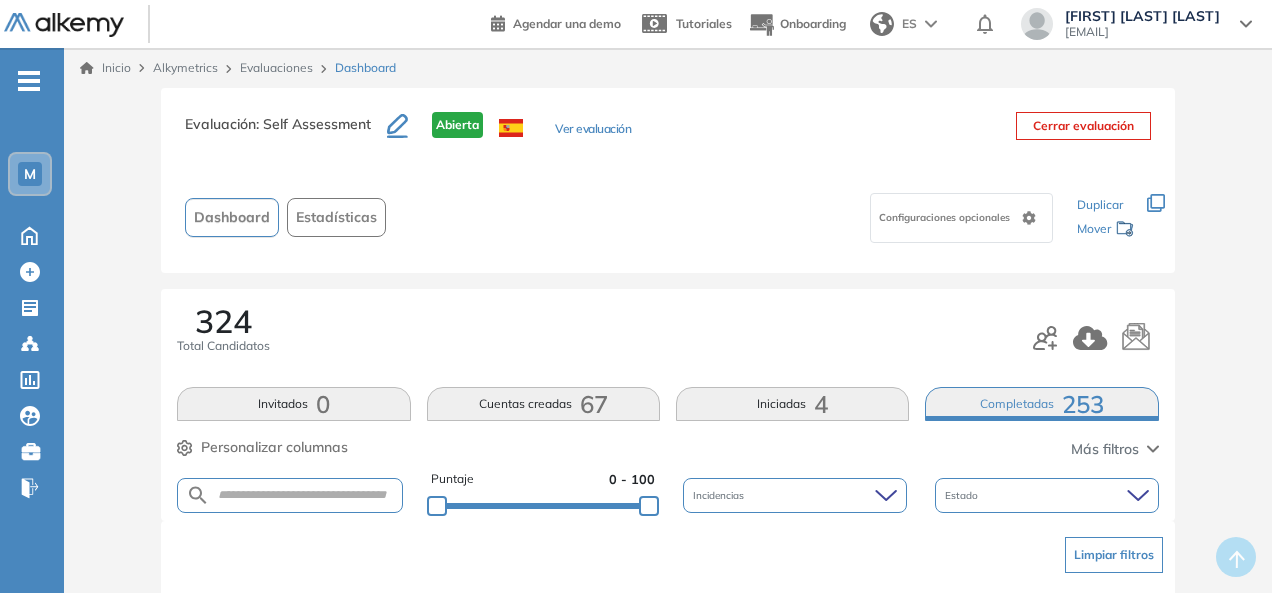 click on "M" at bounding box center (30, 174) 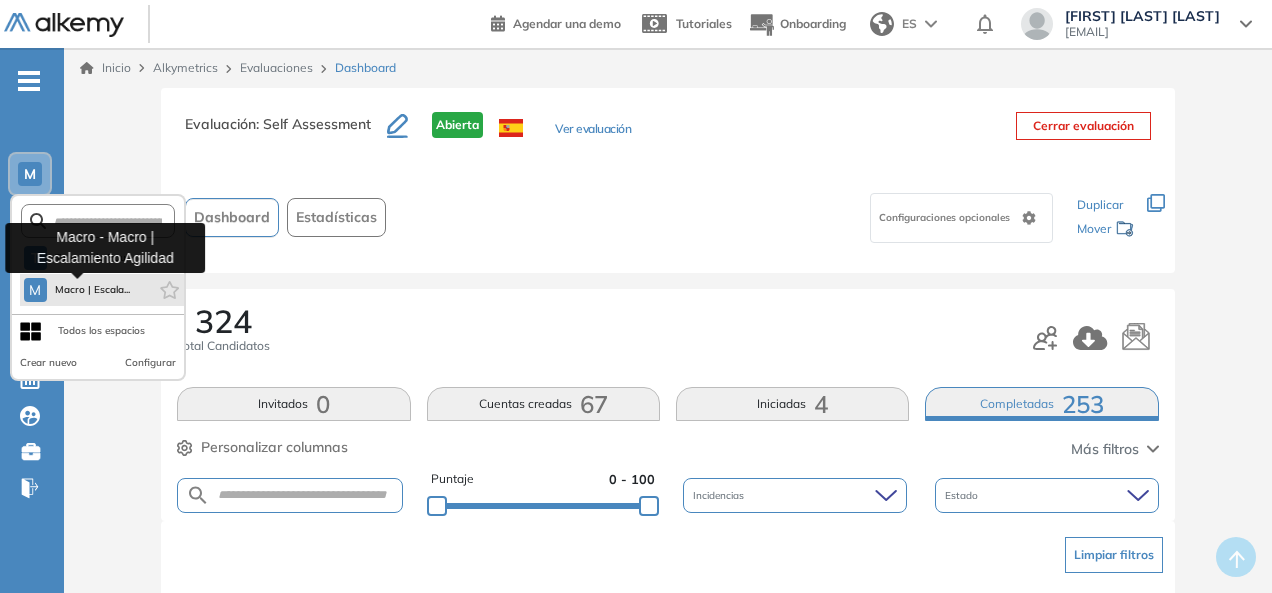 click on "Macro | Escala..." at bounding box center (93, 290) 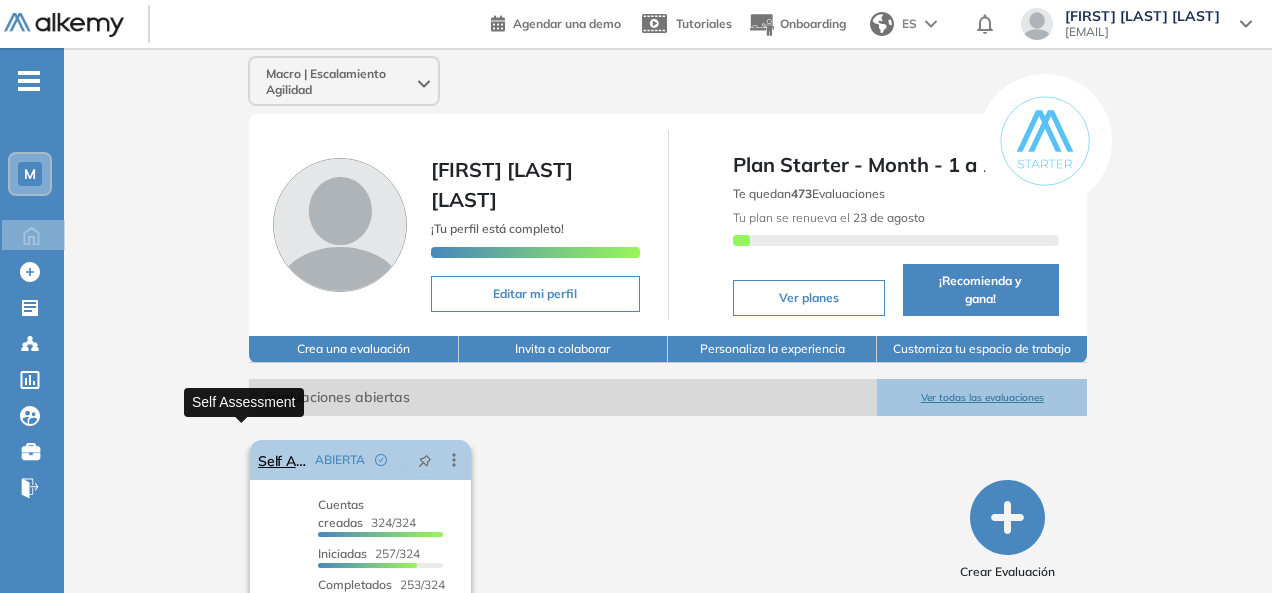 click on "Self Assessment" at bounding box center [282, 460] 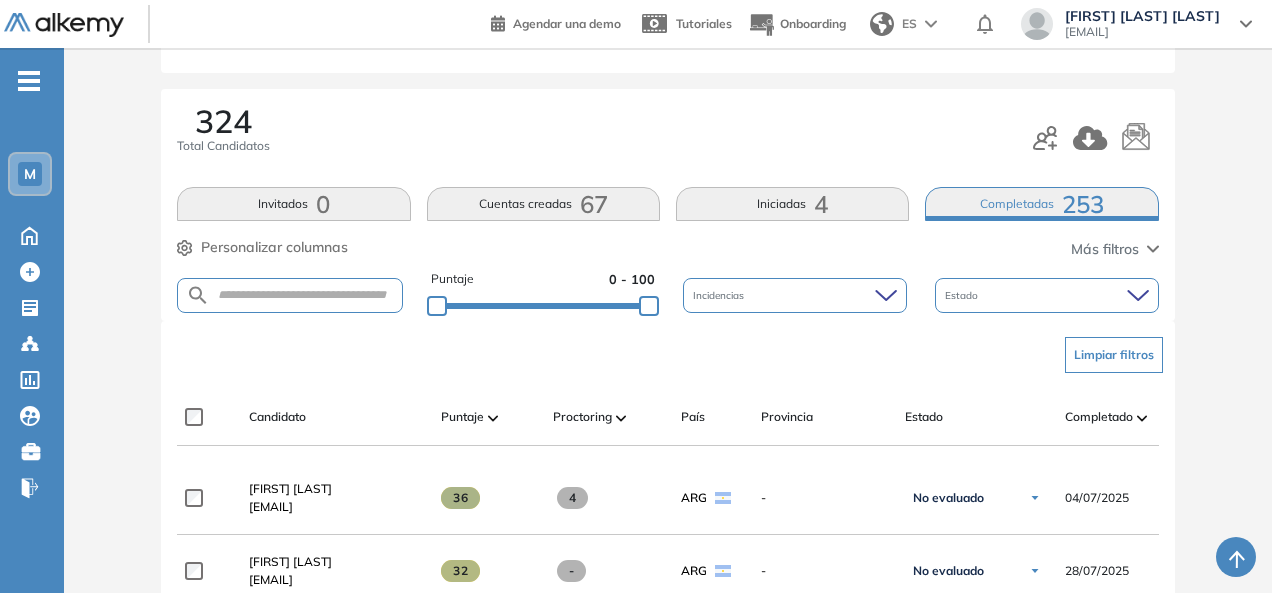 scroll, scrollTop: 100, scrollLeft: 0, axis: vertical 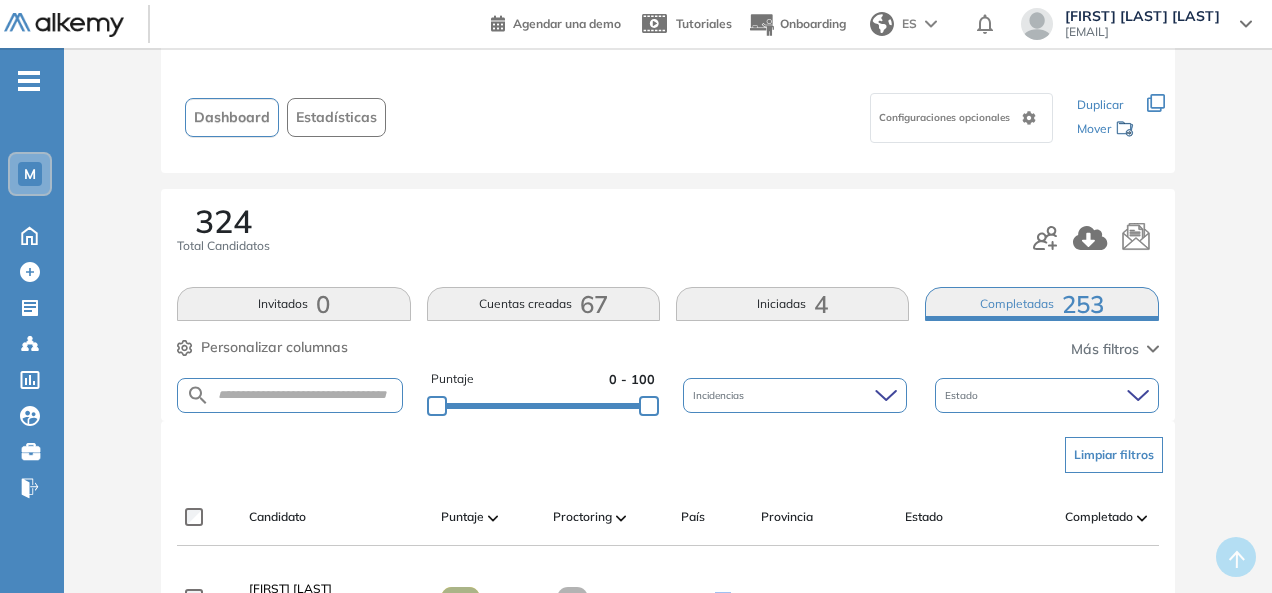 drag, startPoint x: 235, startPoint y: 227, endPoint x: 802, endPoint y: 249, distance: 567.42664 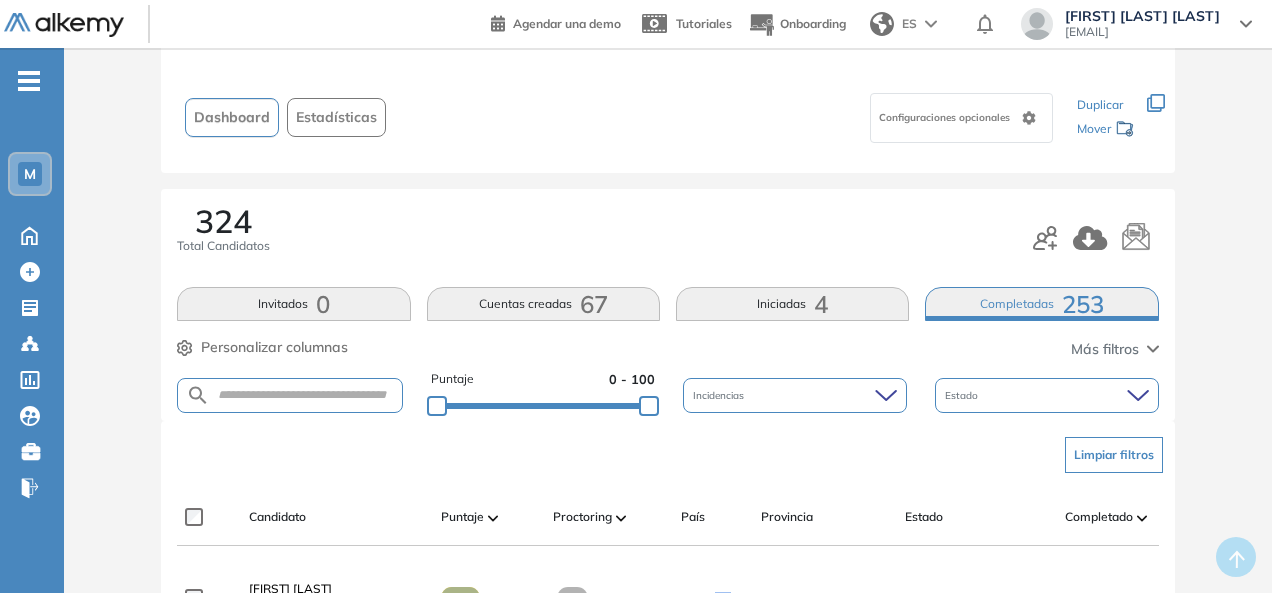click on "324 Total Candidatos" at bounding box center (667, 238) 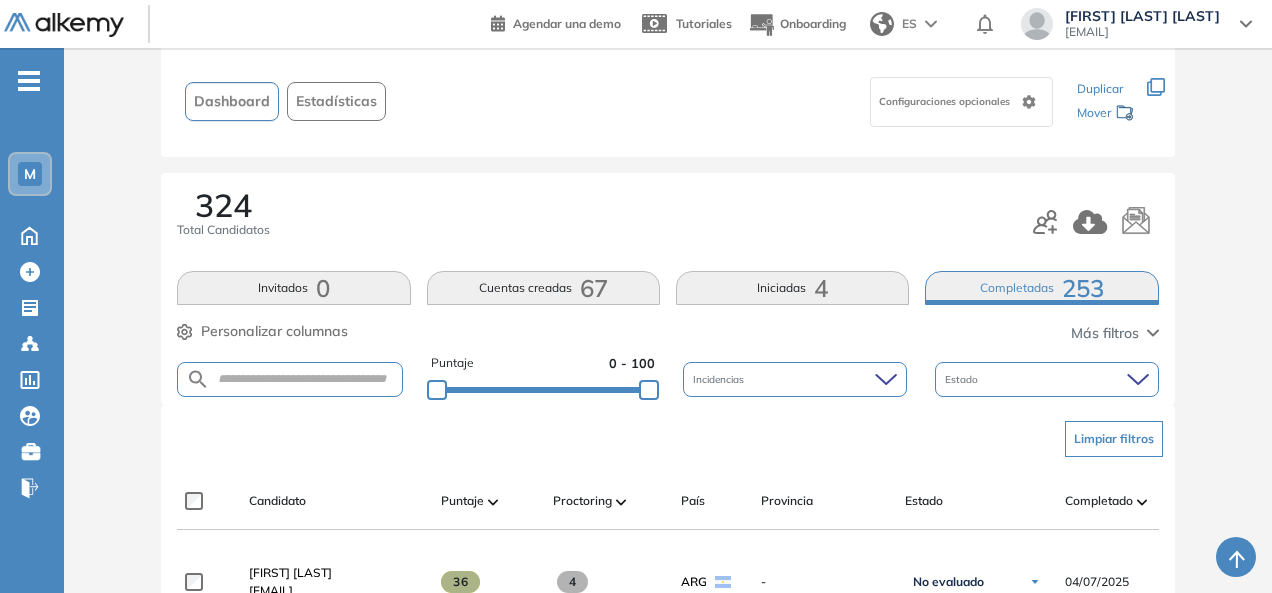 scroll, scrollTop: 0, scrollLeft: 0, axis: both 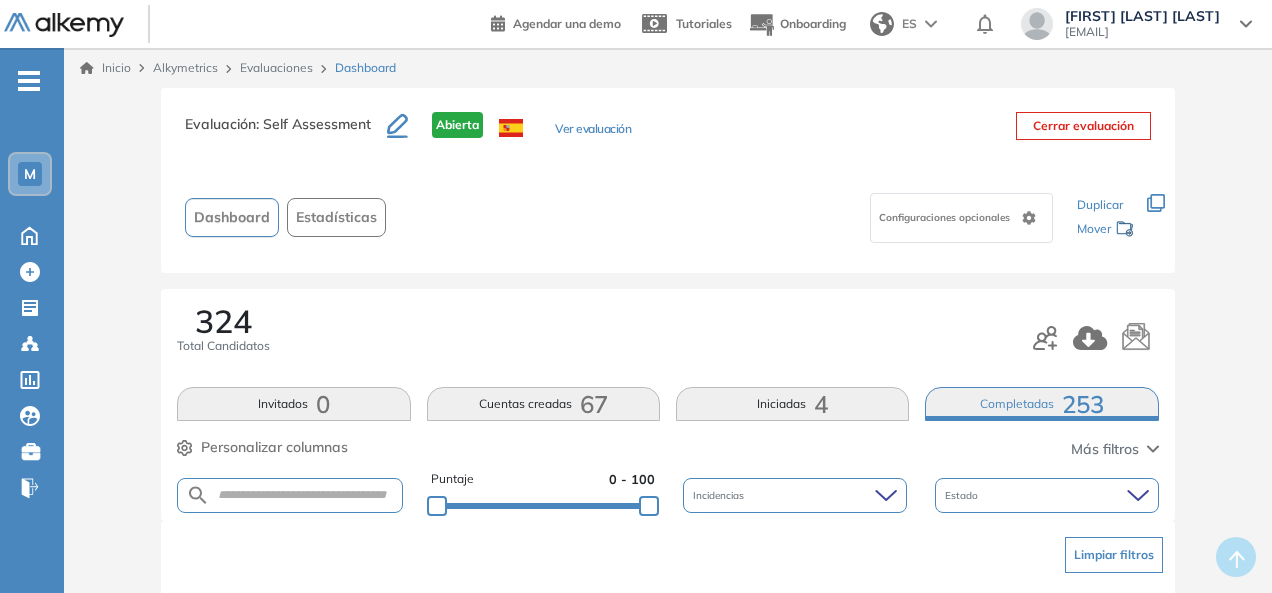 click on "Completadas 253" at bounding box center [1041, 404] 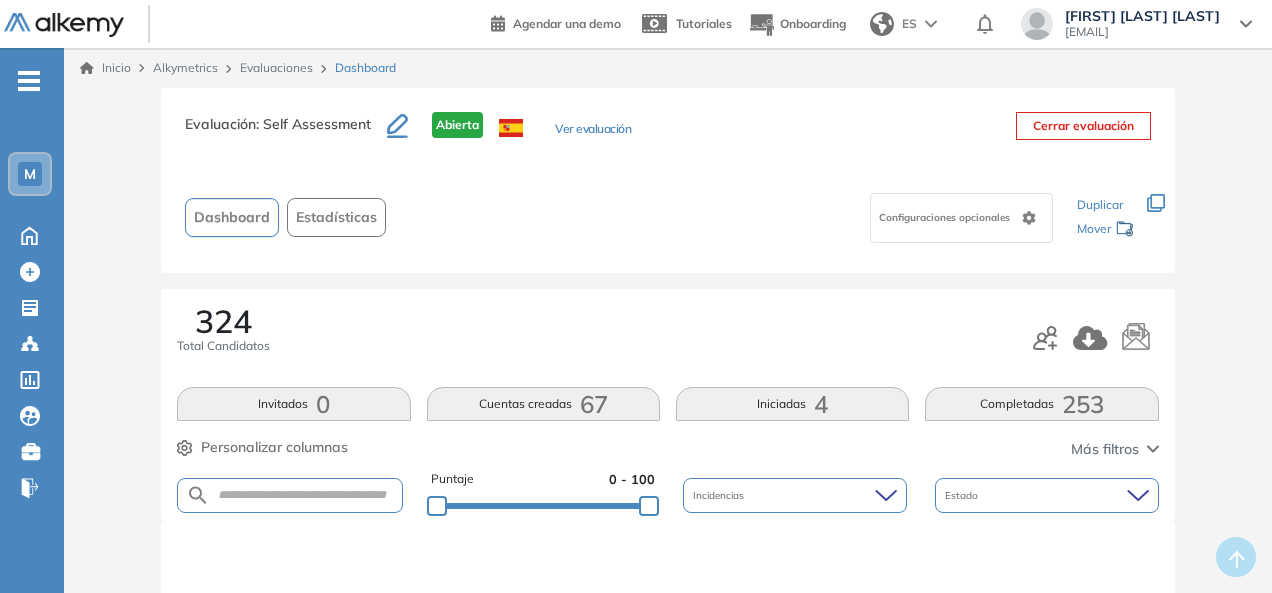 click on "Iniciadas 4" at bounding box center [792, 404] 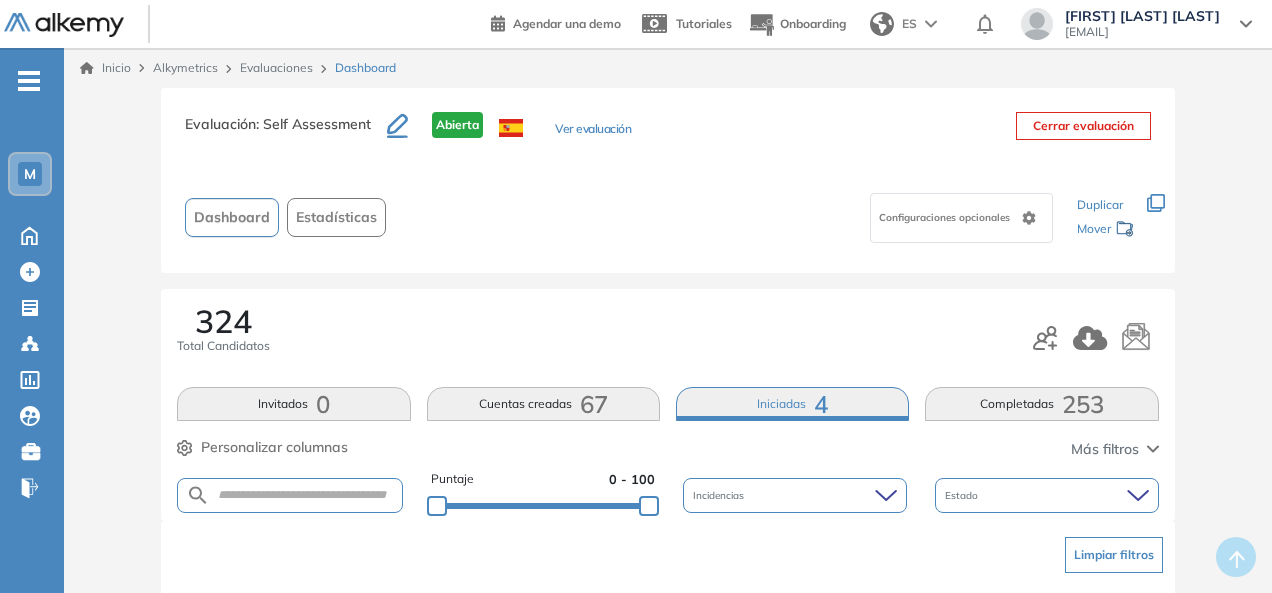 click on "Cuentas creadas 67" at bounding box center (543, 404) 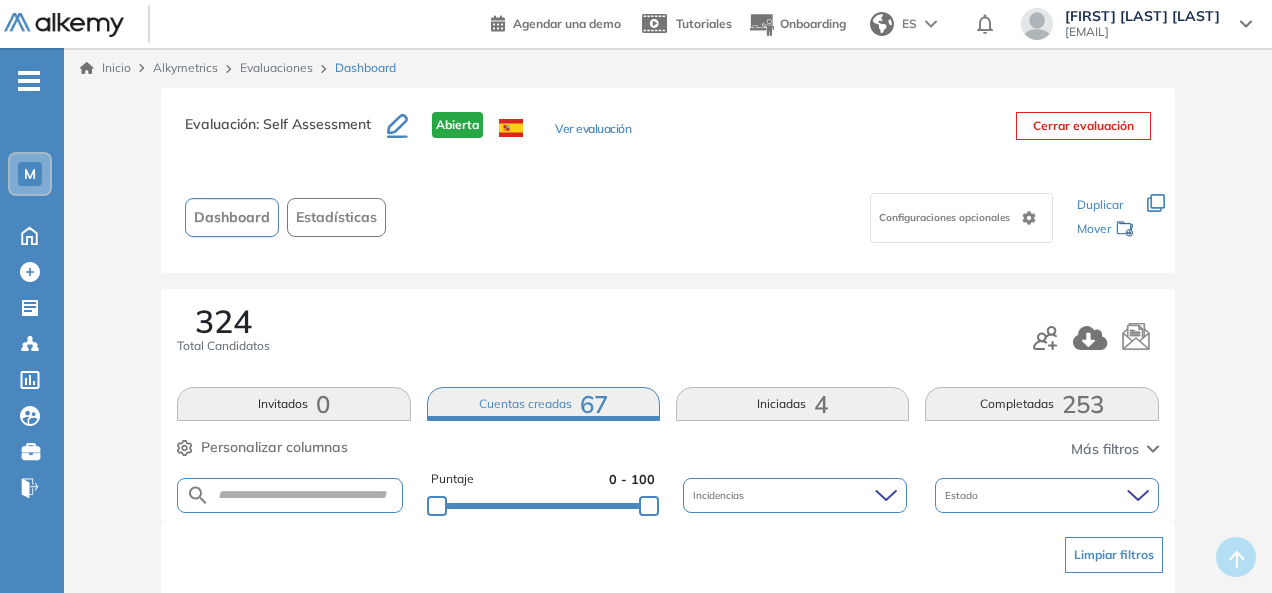 click on "0" at bounding box center (323, 404) 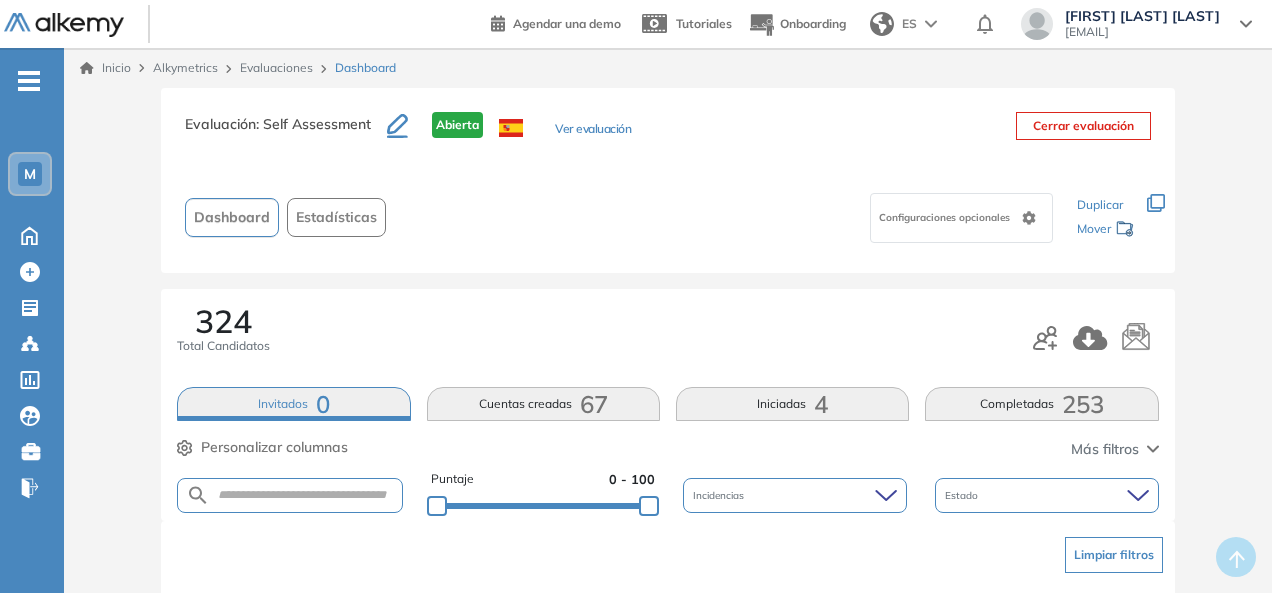 click on "324" at bounding box center (223, 321) 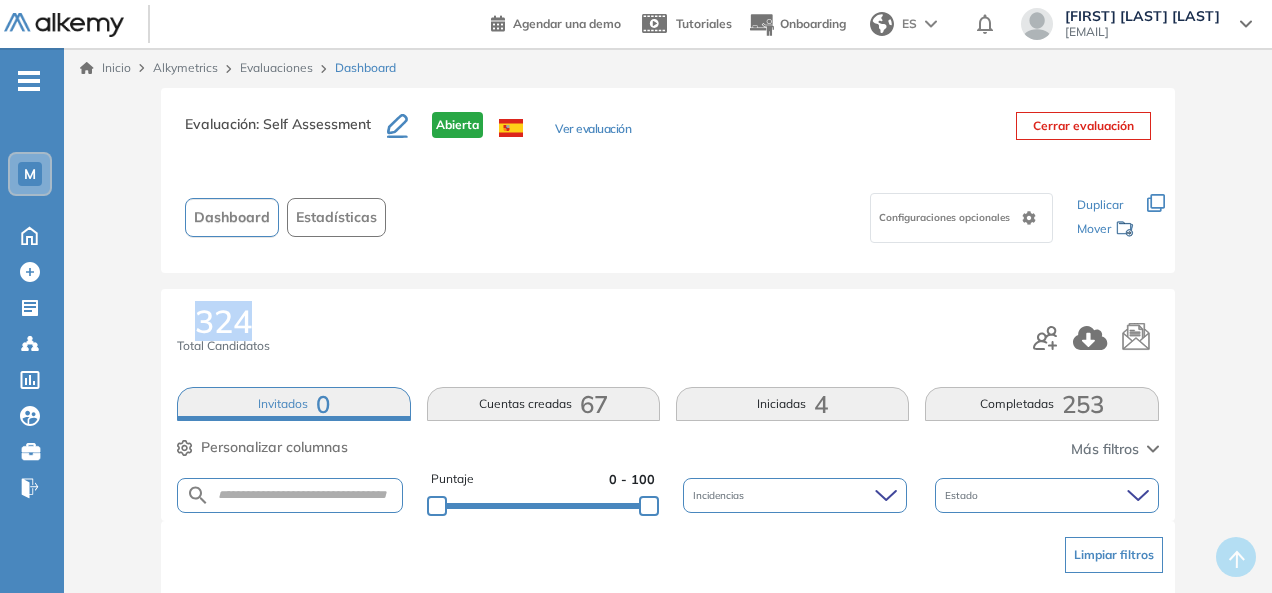 click on "324" at bounding box center [223, 321] 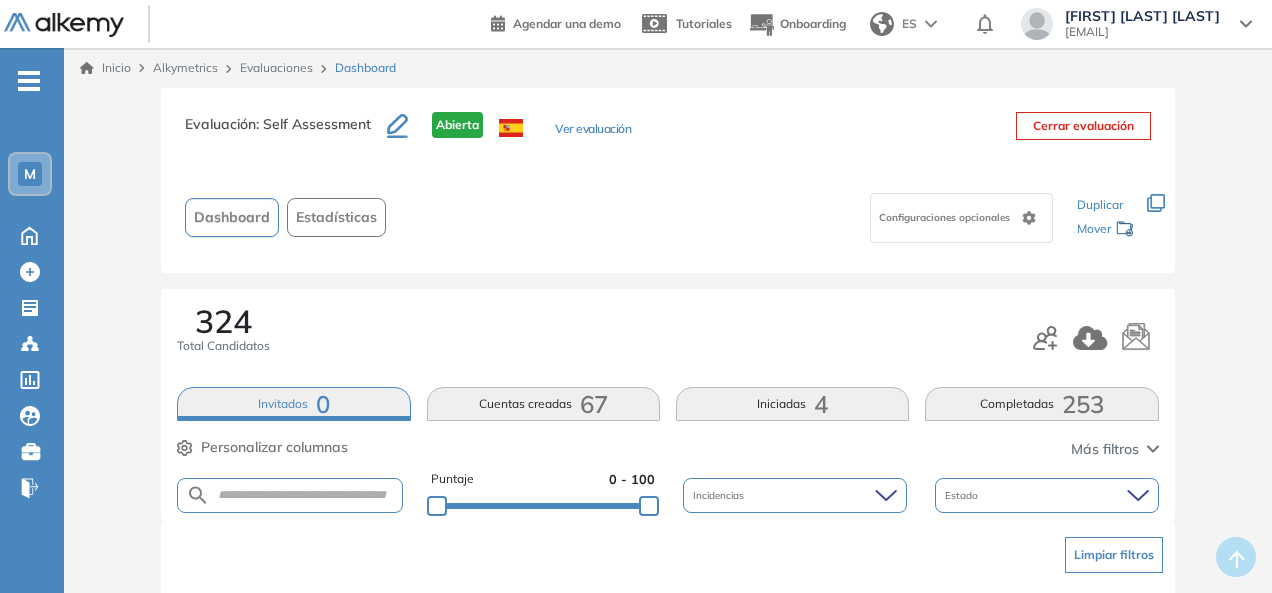 click on "324 Total Candidatos" at bounding box center (667, 338) 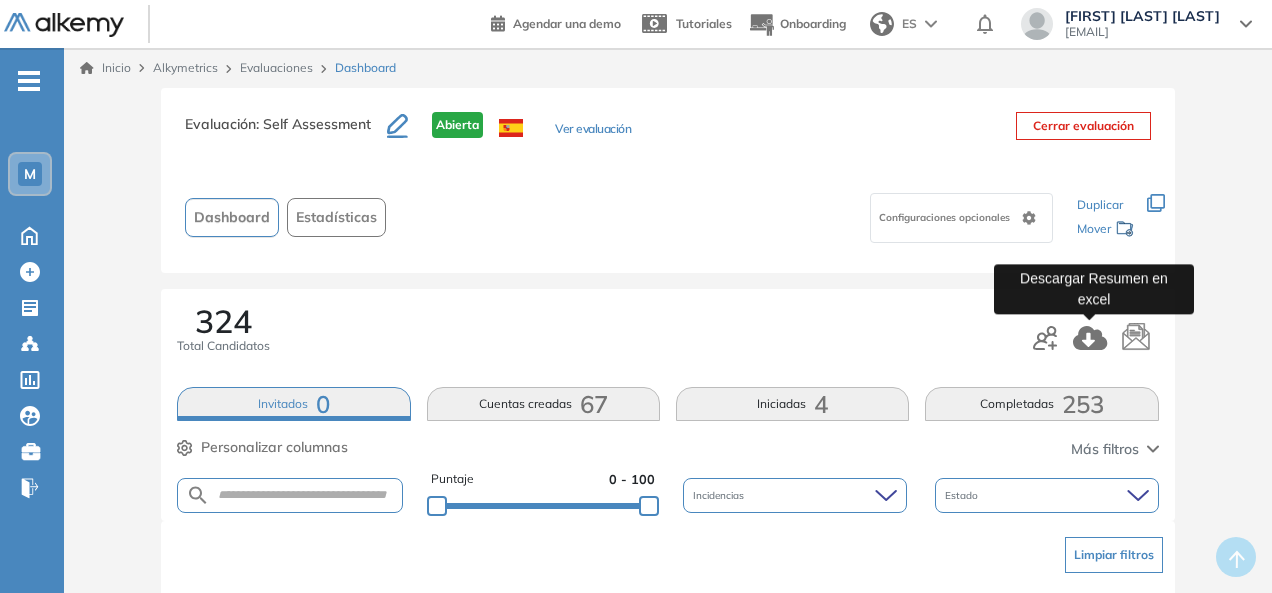 scroll, scrollTop: 100, scrollLeft: 0, axis: vertical 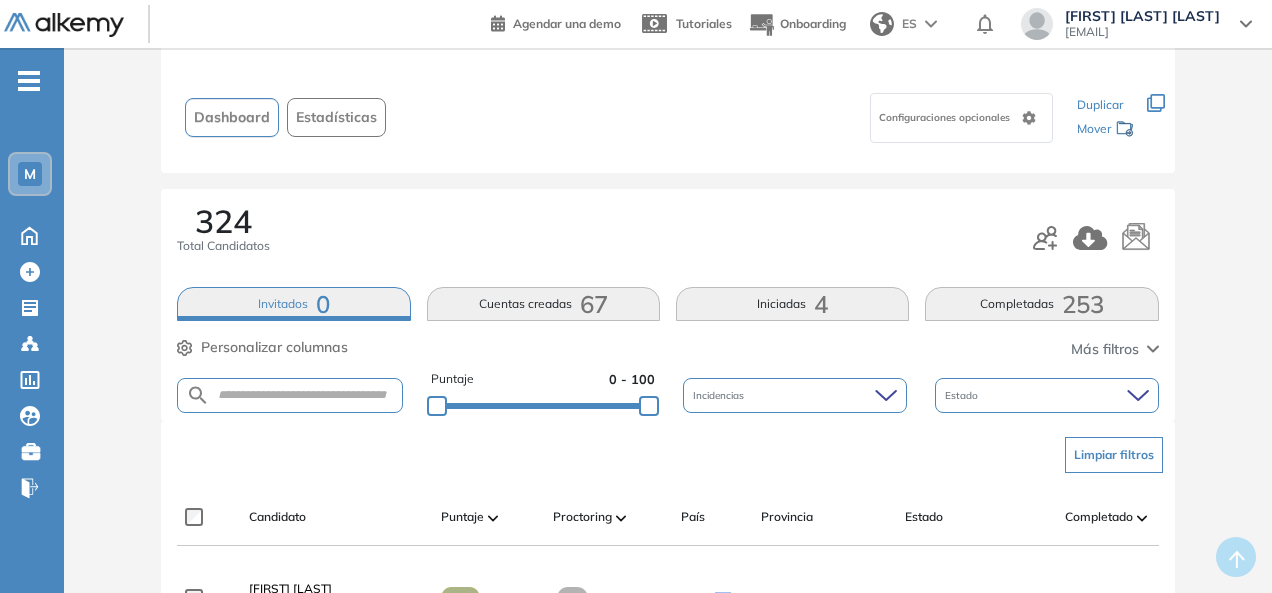 click 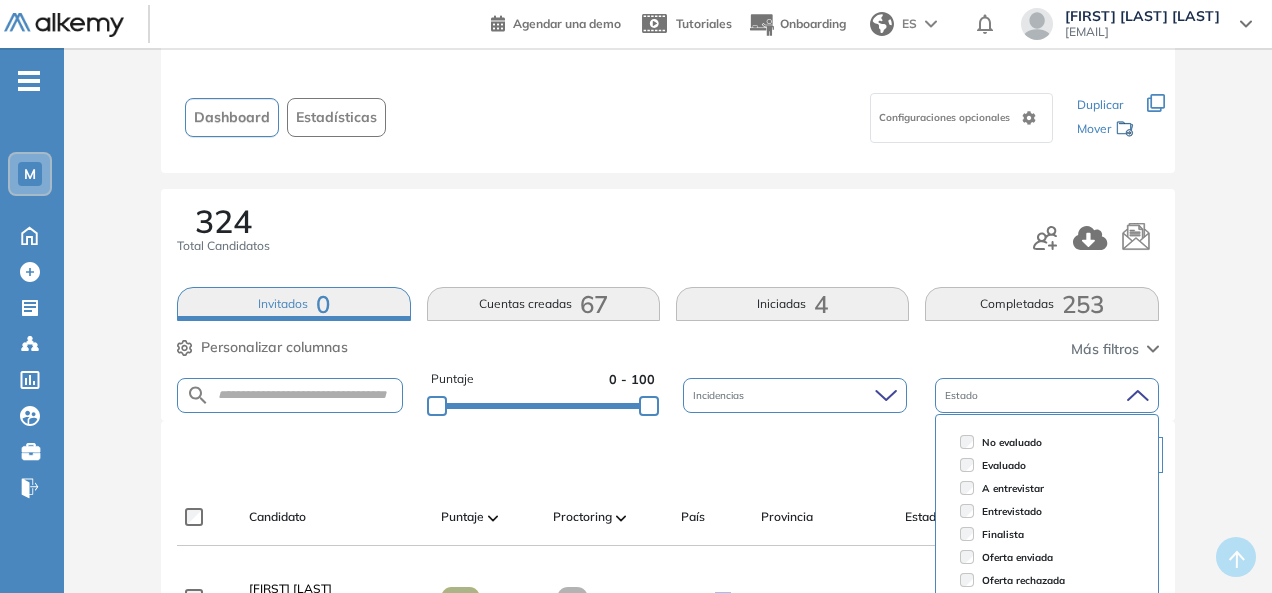 click 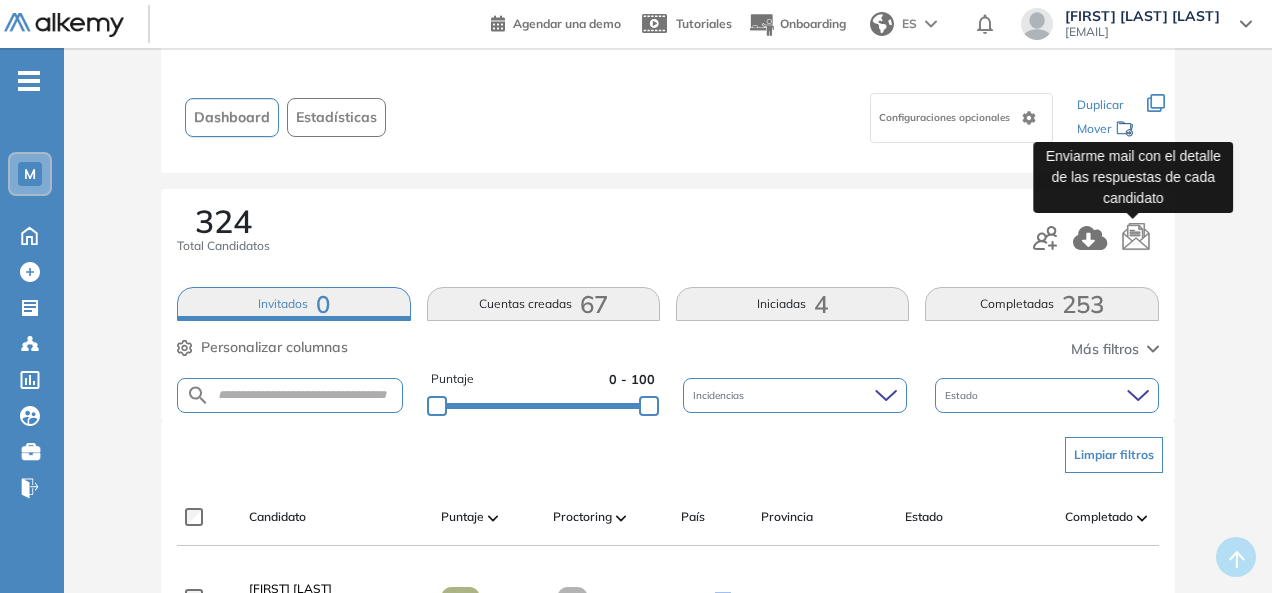 click 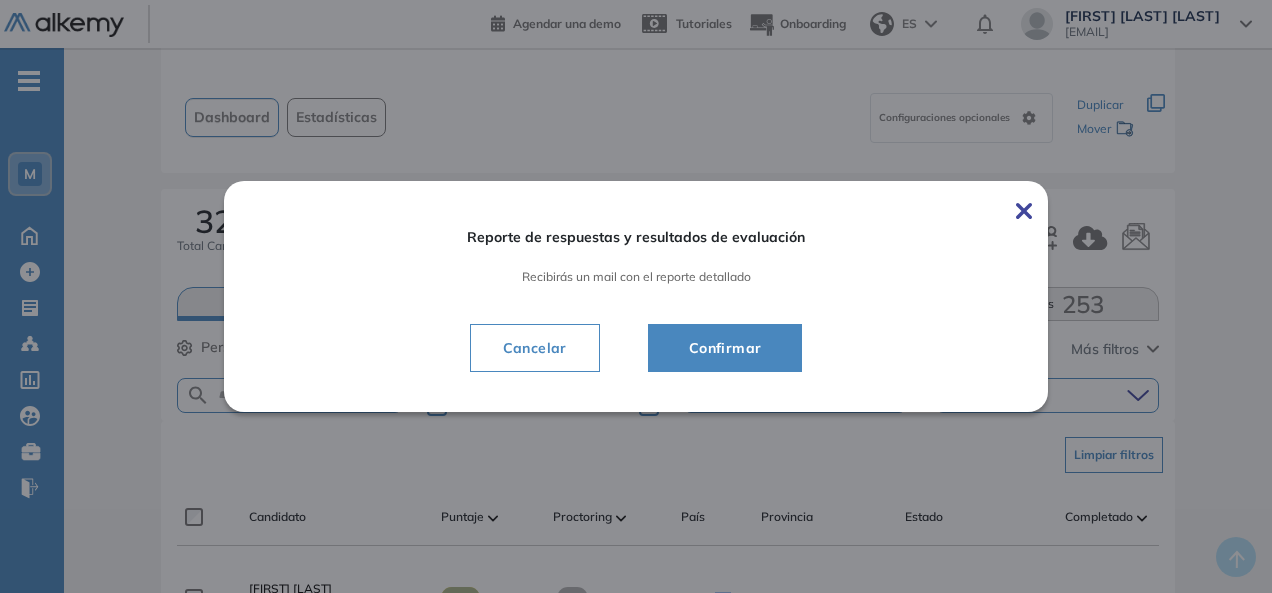 click on "Confirmar" at bounding box center (725, 348) 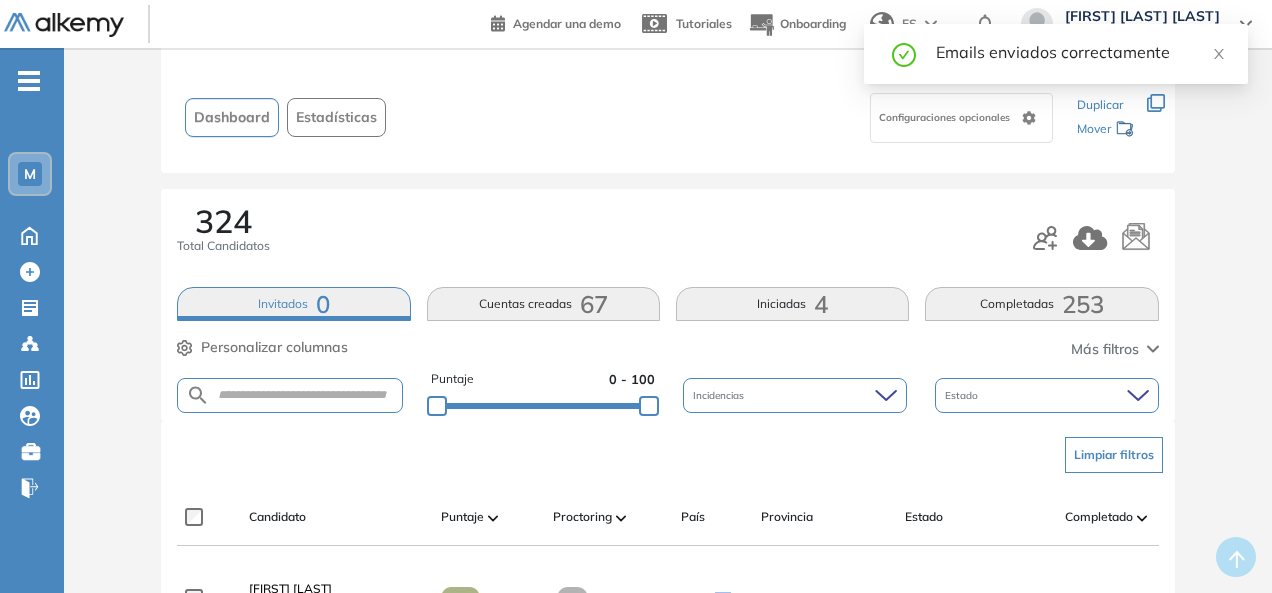 click on "324 Total Candidatos" at bounding box center [667, 238] 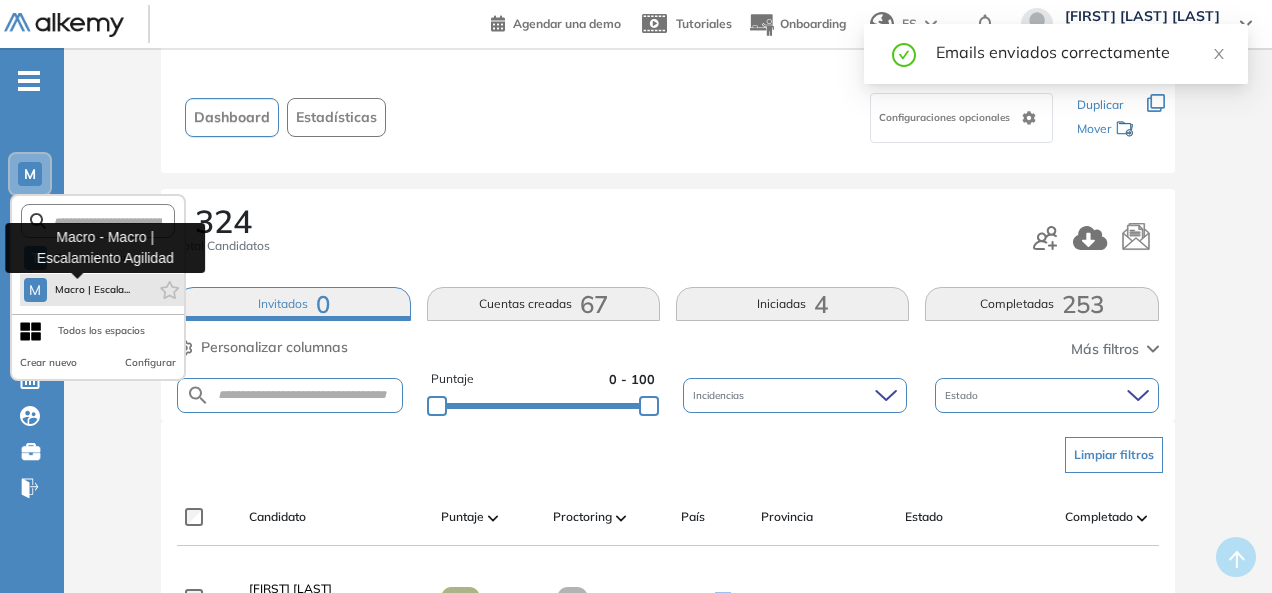 click on "M Macro | Escala..." at bounding box center [77, 290] 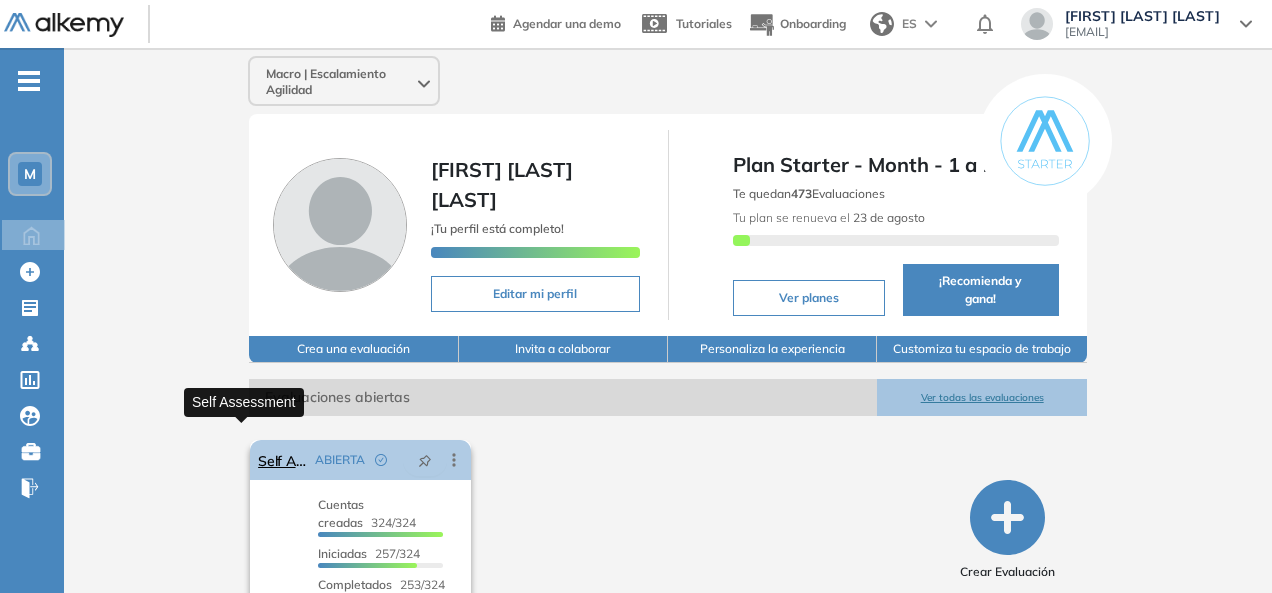 click on "Self Assessment" at bounding box center (282, 460) 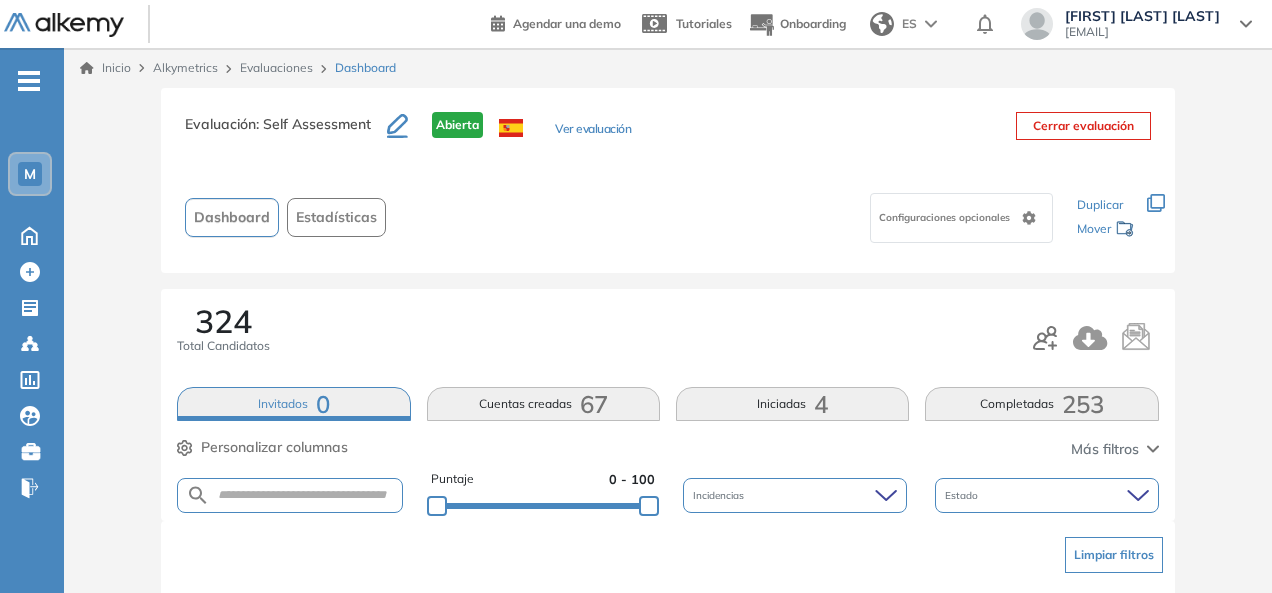 click on "M" at bounding box center [30, 174] 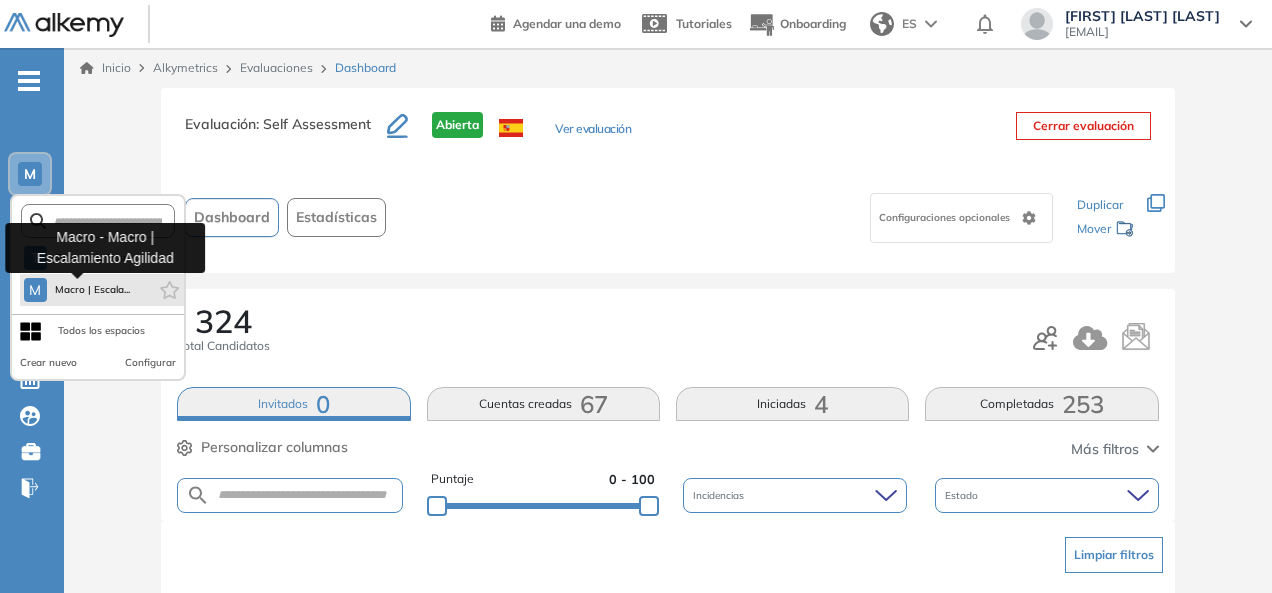 click on "Macro | Escala..." at bounding box center [93, 290] 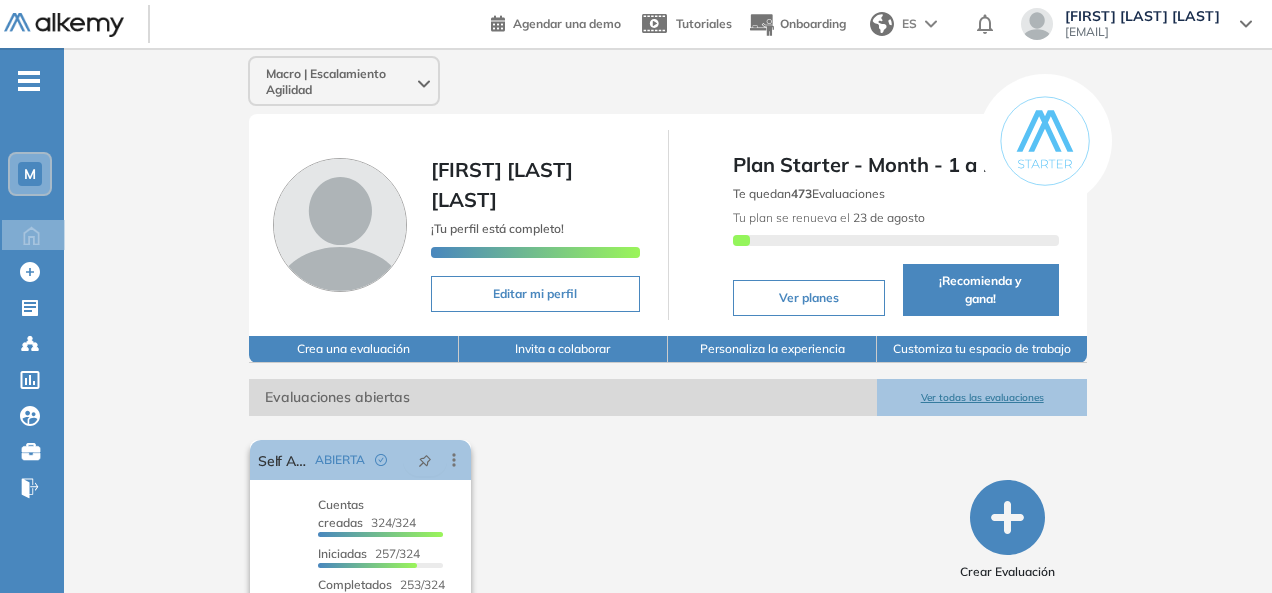 click on "Cuentas creadas" at bounding box center [341, 513] 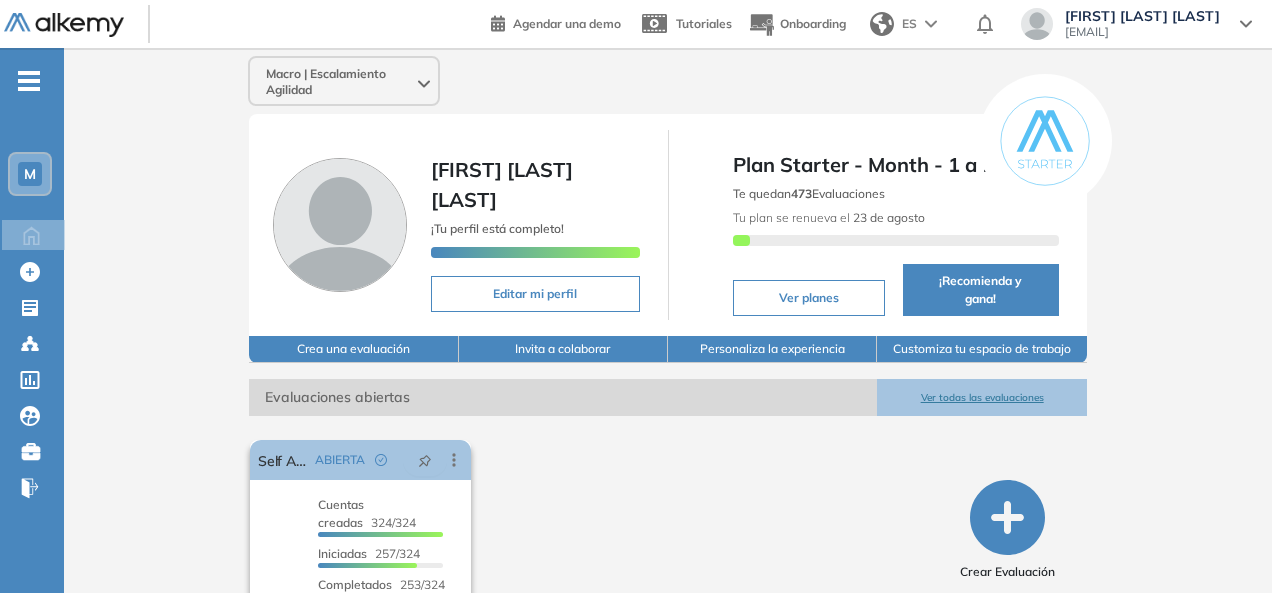 click on "Cuentas creadas" at bounding box center [341, 513] 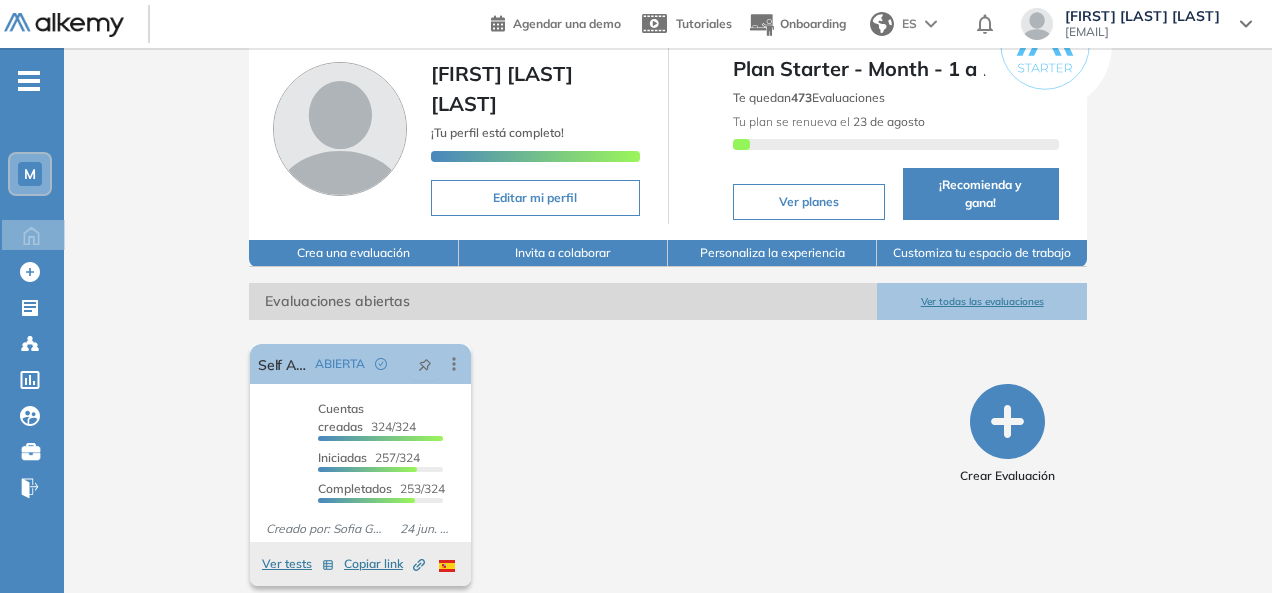 scroll, scrollTop: 0, scrollLeft: 0, axis: both 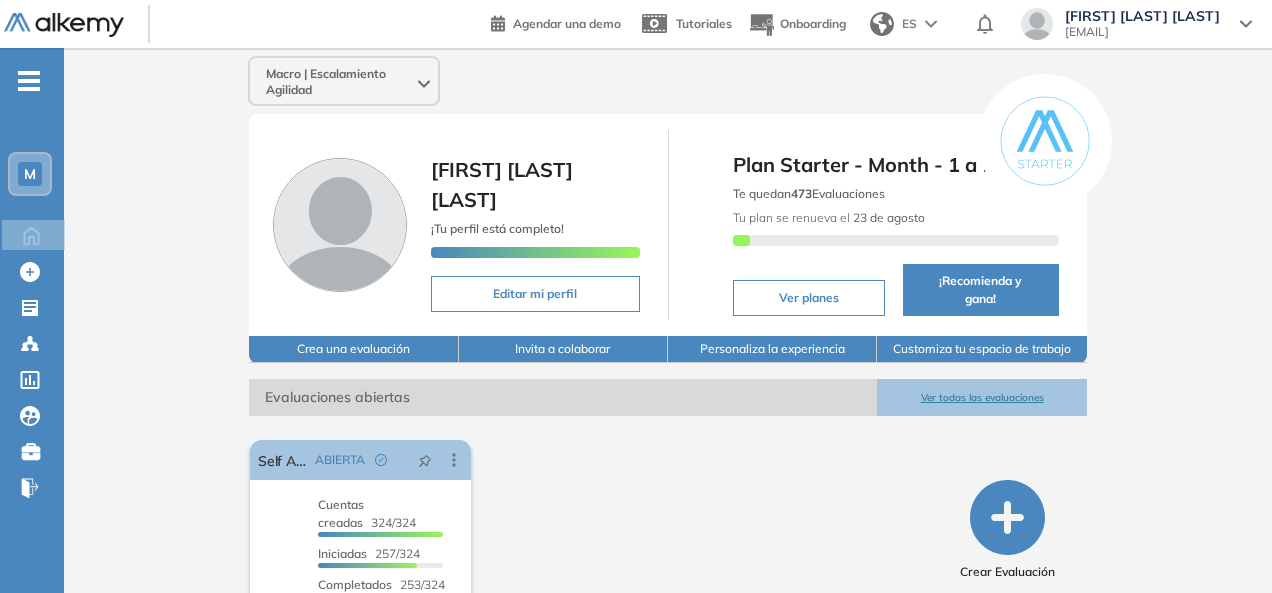 click on "M" at bounding box center (30, 174) 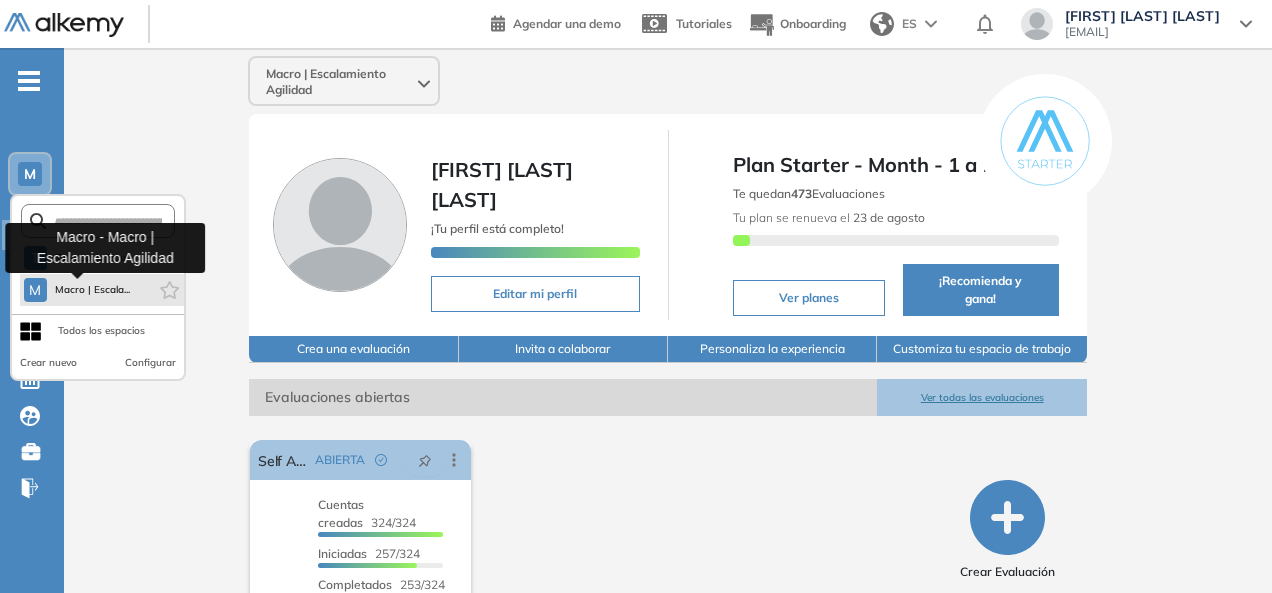 click on "Macro | Escala..." at bounding box center [93, 290] 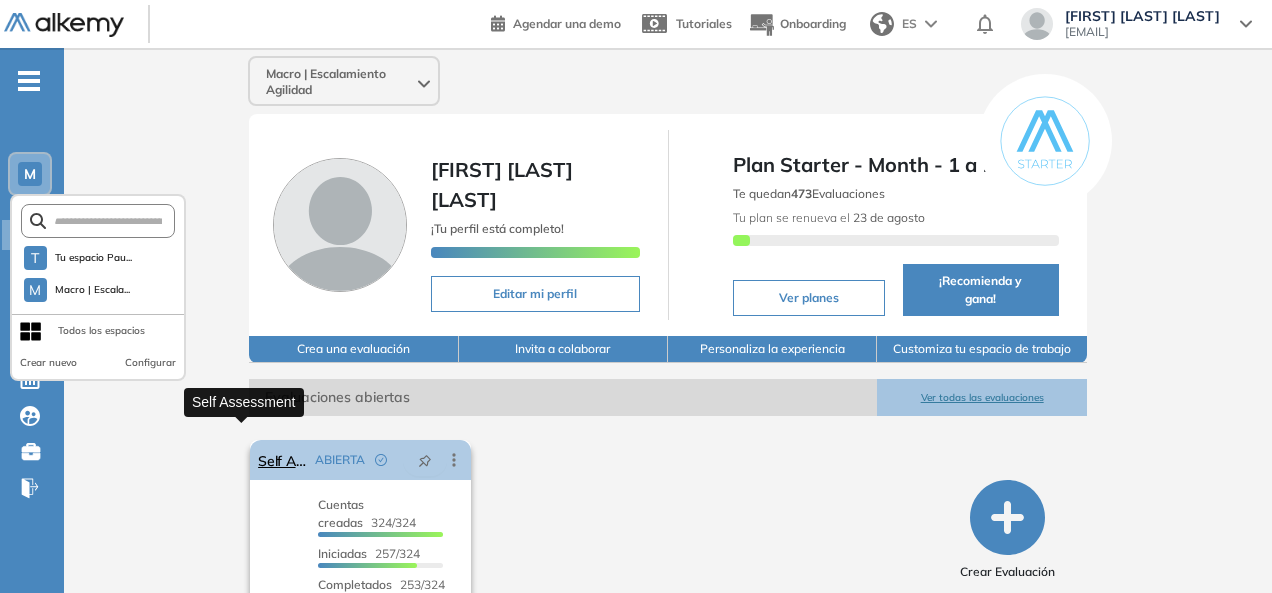 click on "Self Assessment" at bounding box center (282, 460) 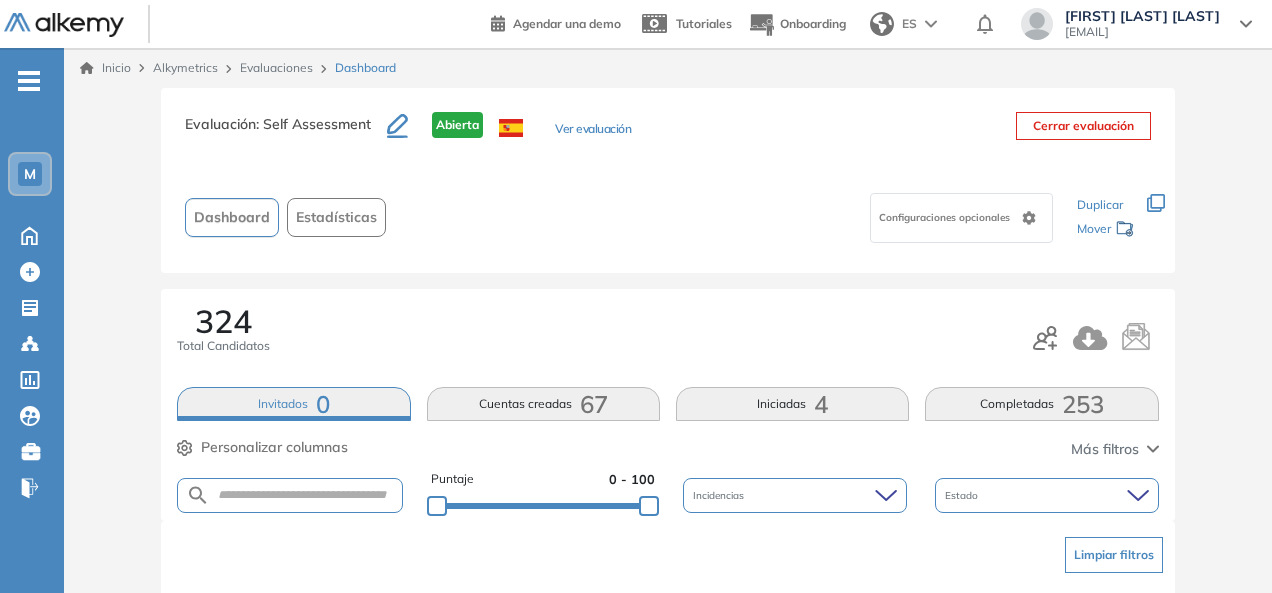 click on "324 Total Candidatos" at bounding box center [667, 338] 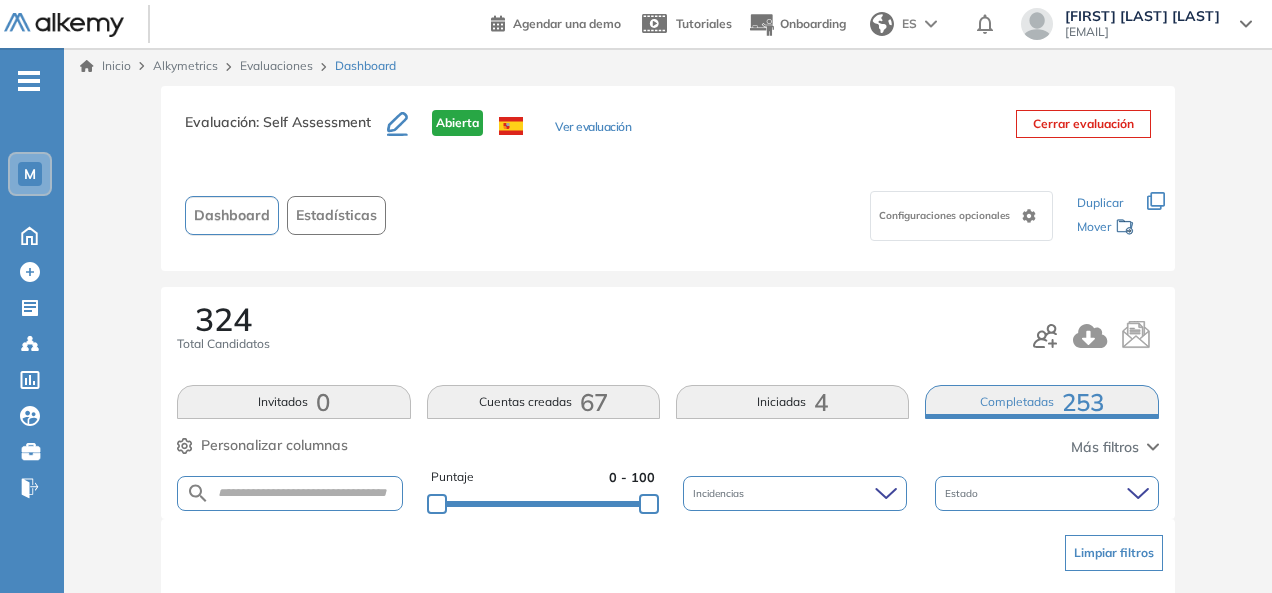 scroll, scrollTop: 0, scrollLeft: 0, axis: both 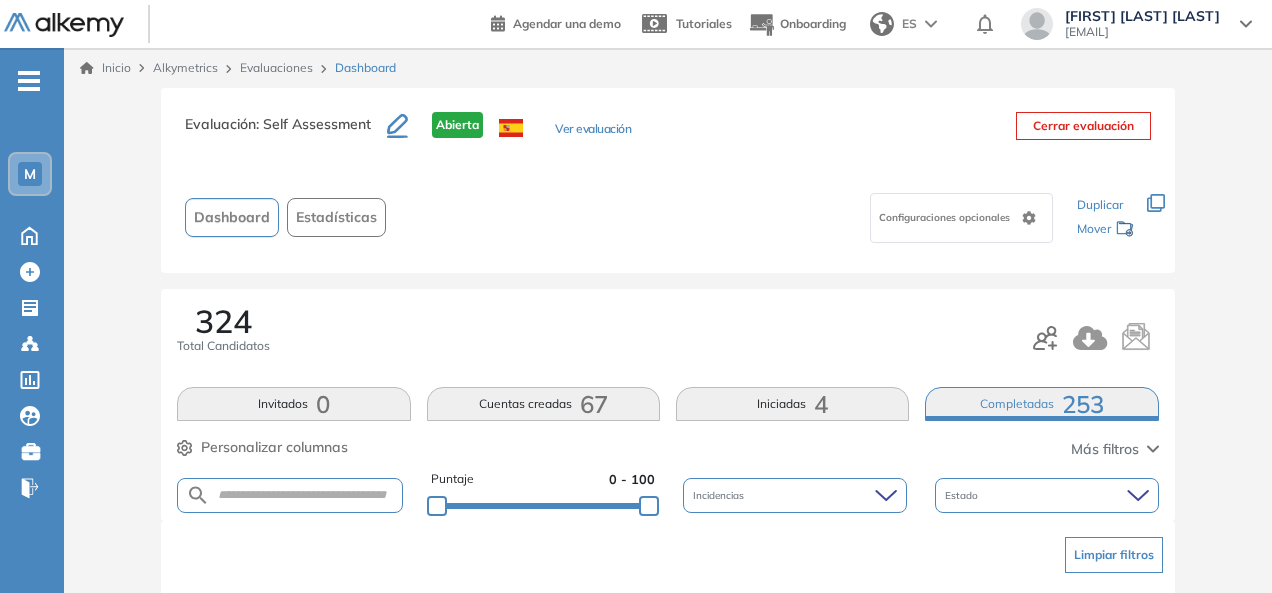 click on "324 Total Candidatos" at bounding box center (667, 338) 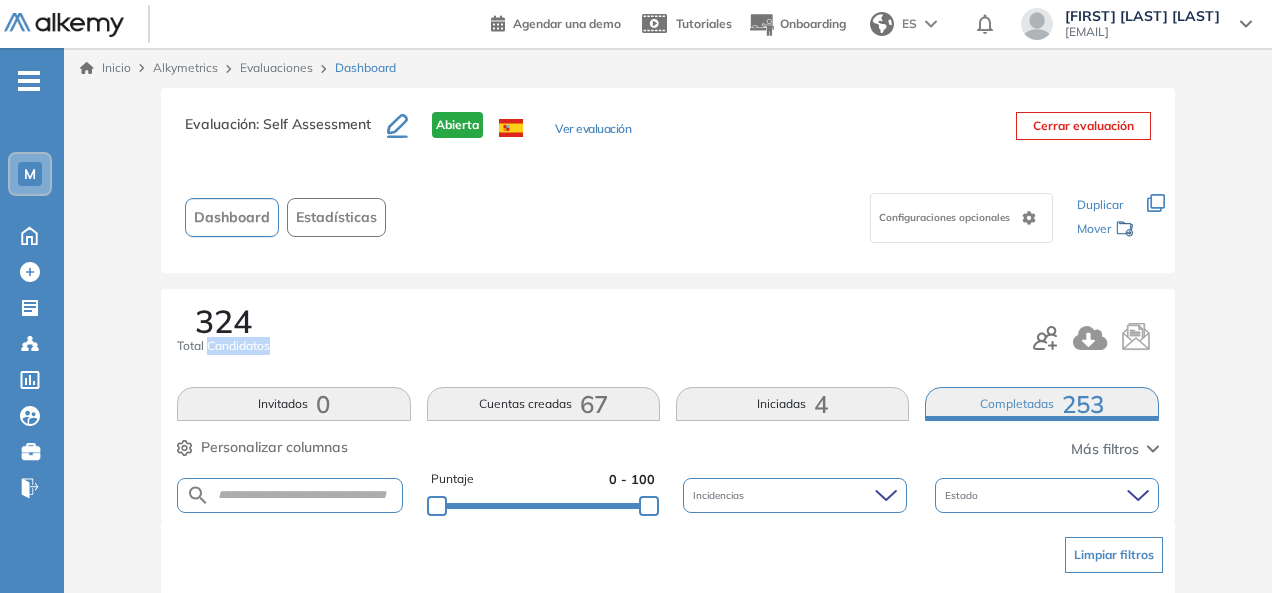 click on "Total Candidatos" at bounding box center (223, 346) 